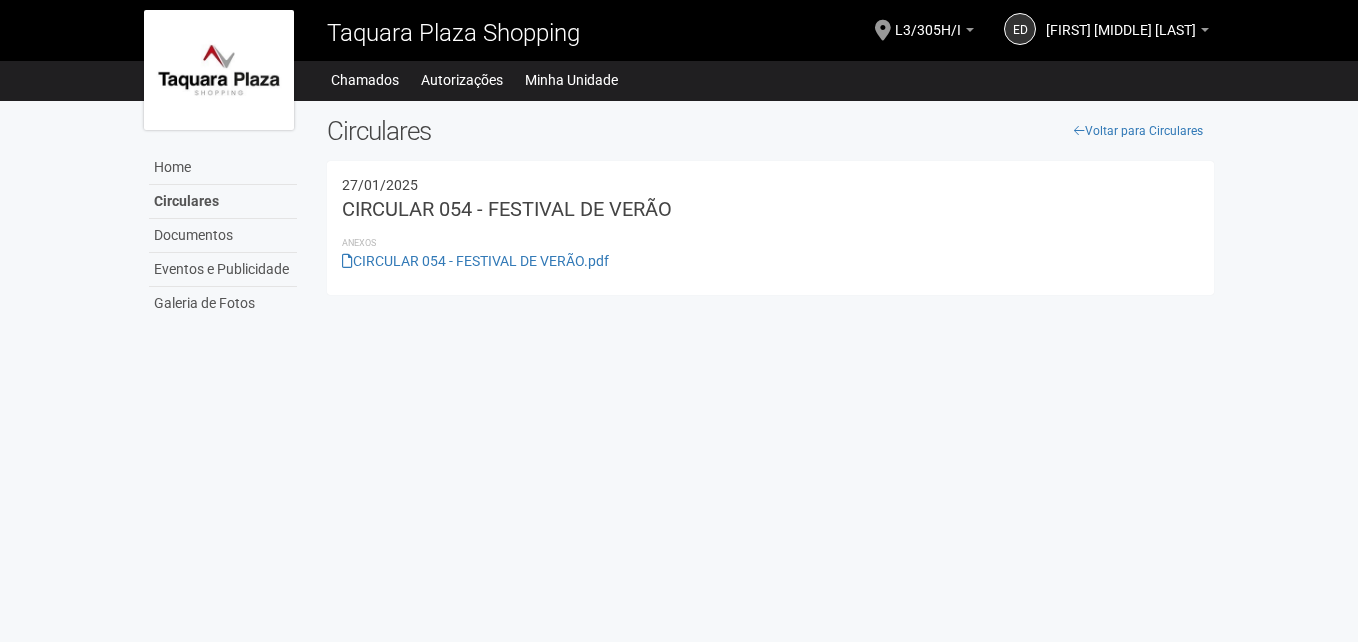 scroll, scrollTop: 0, scrollLeft: 0, axis: both 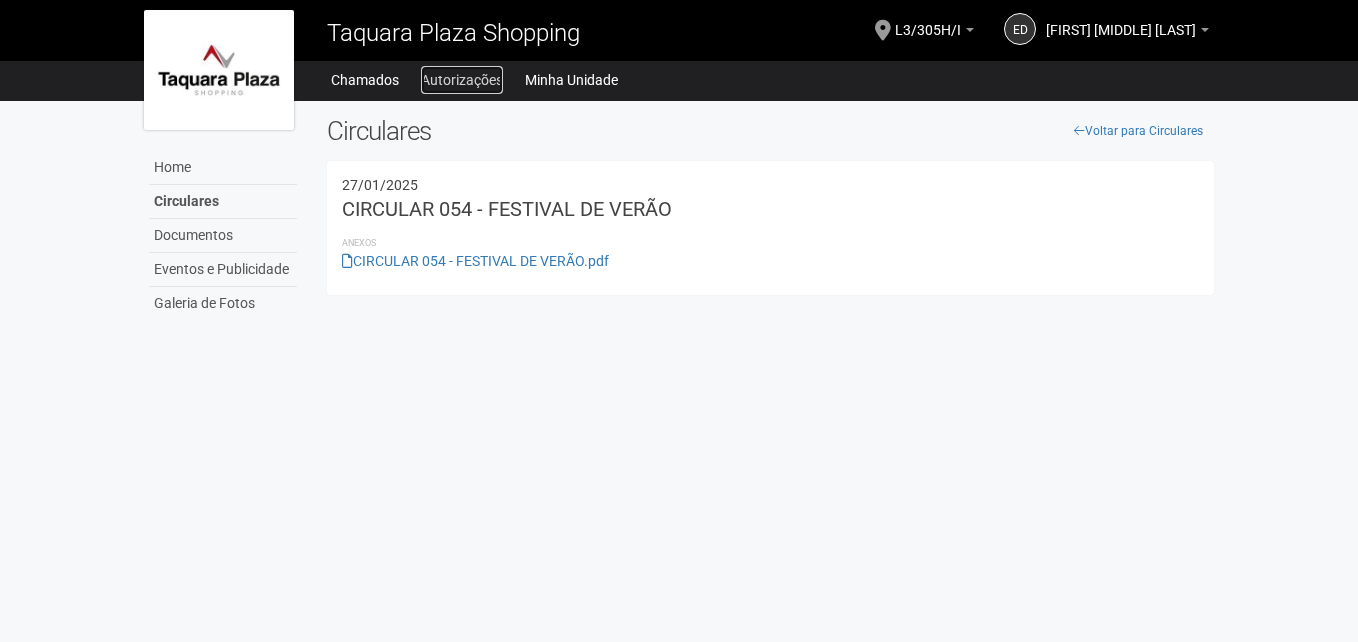click on "Autorizações" at bounding box center (462, 80) 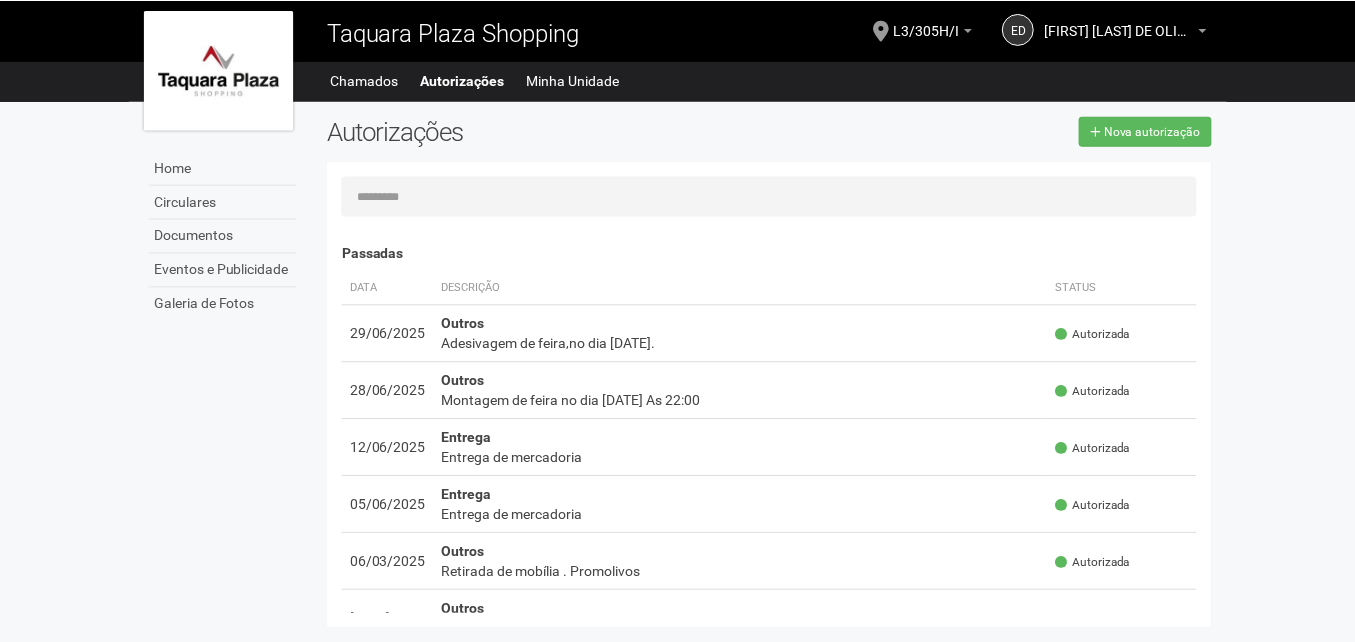 scroll, scrollTop: 0, scrollLeft: 0, axis: both 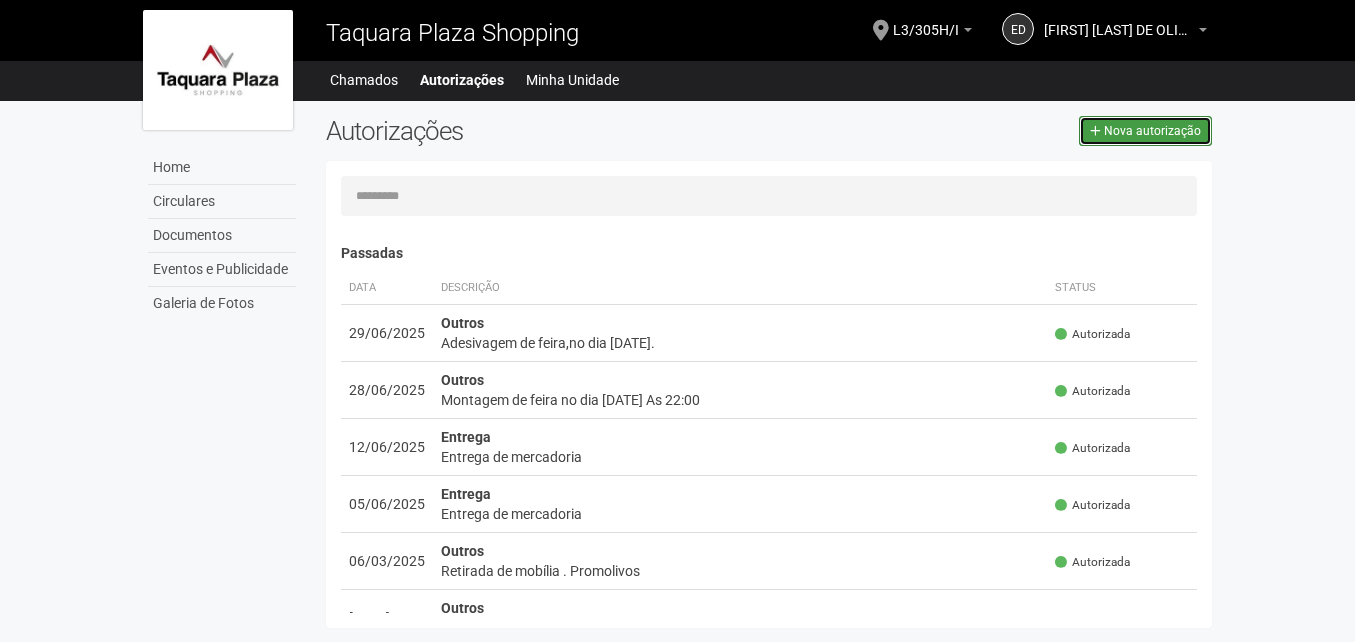 click on "Nova autorização" at bounding box center (1145, 131) 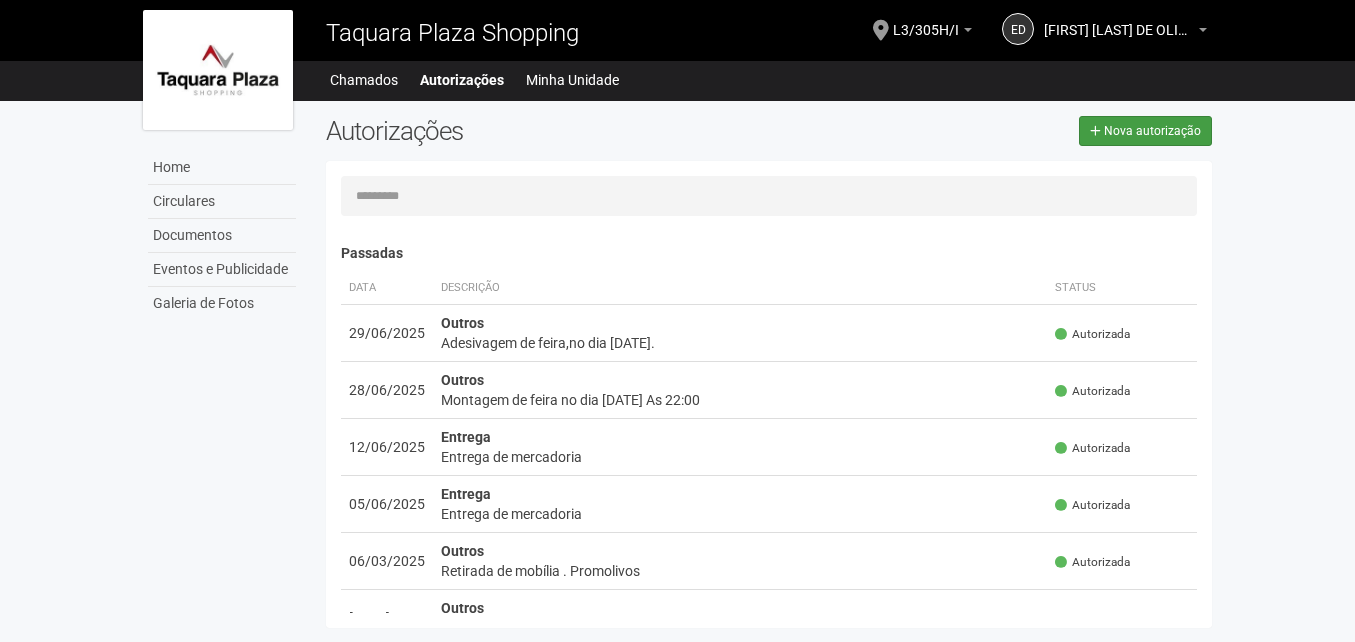select on "**" 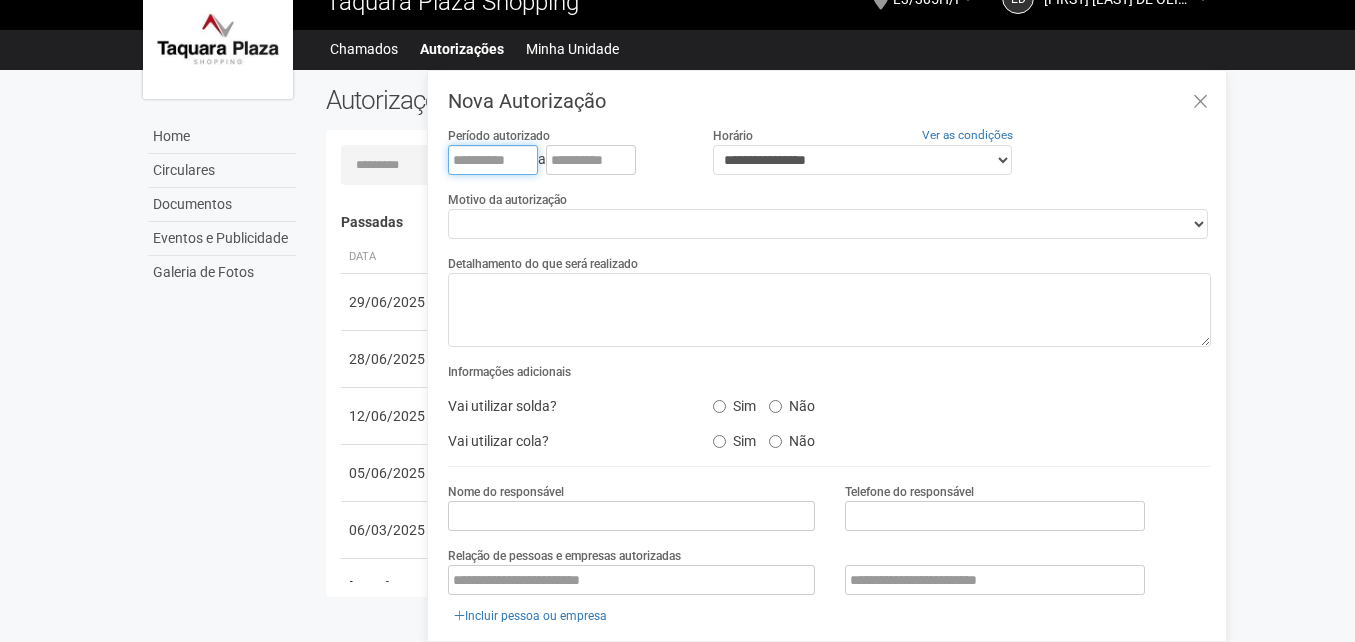 click at bounding box center [493, 160] 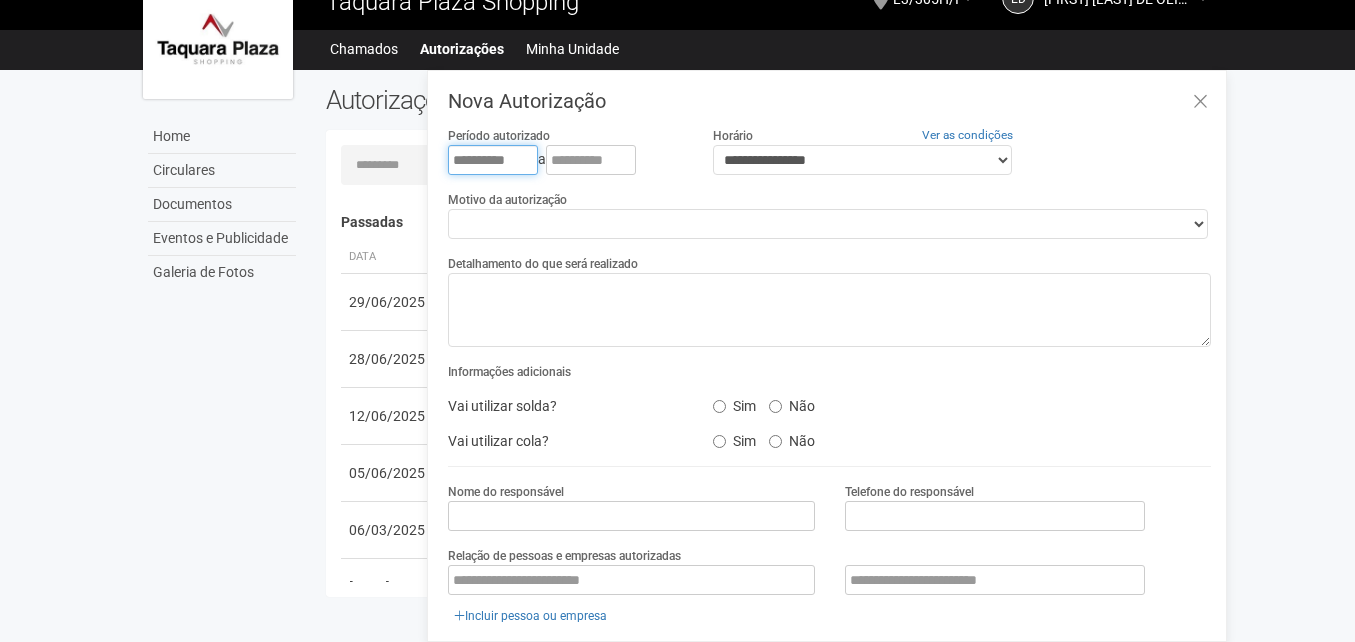 type on "**********" 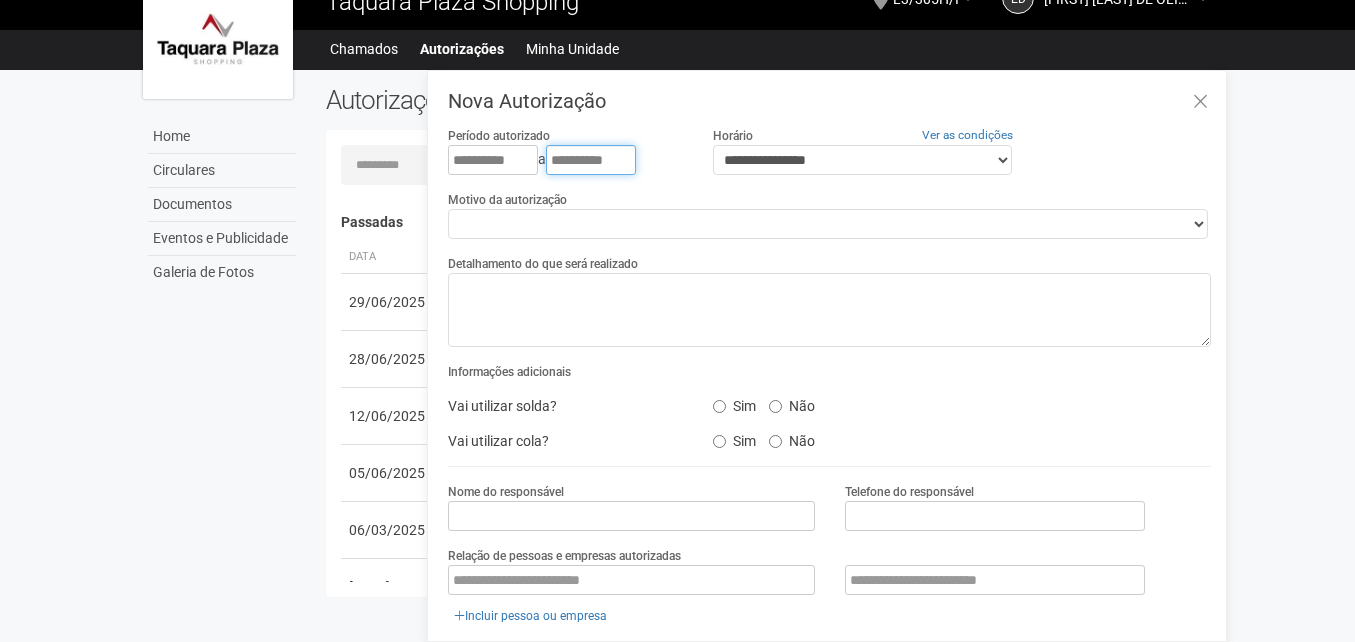 type on "**********" 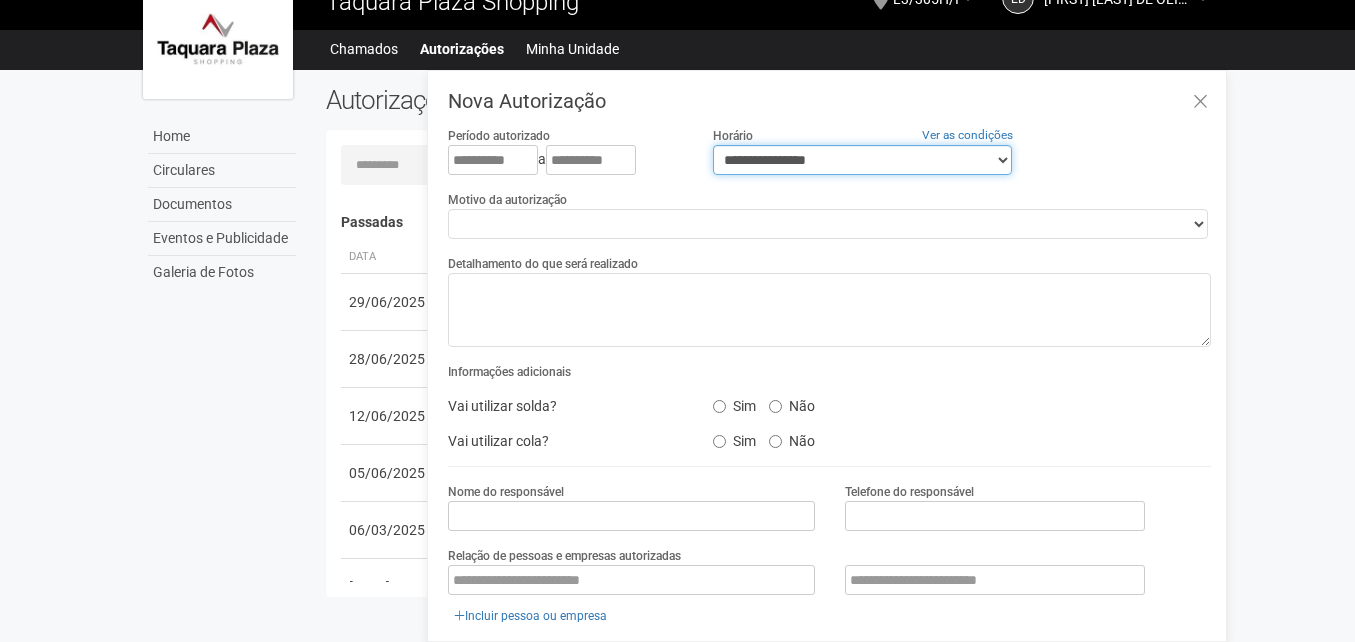 click on "**********" at bounding box center (862, 160) 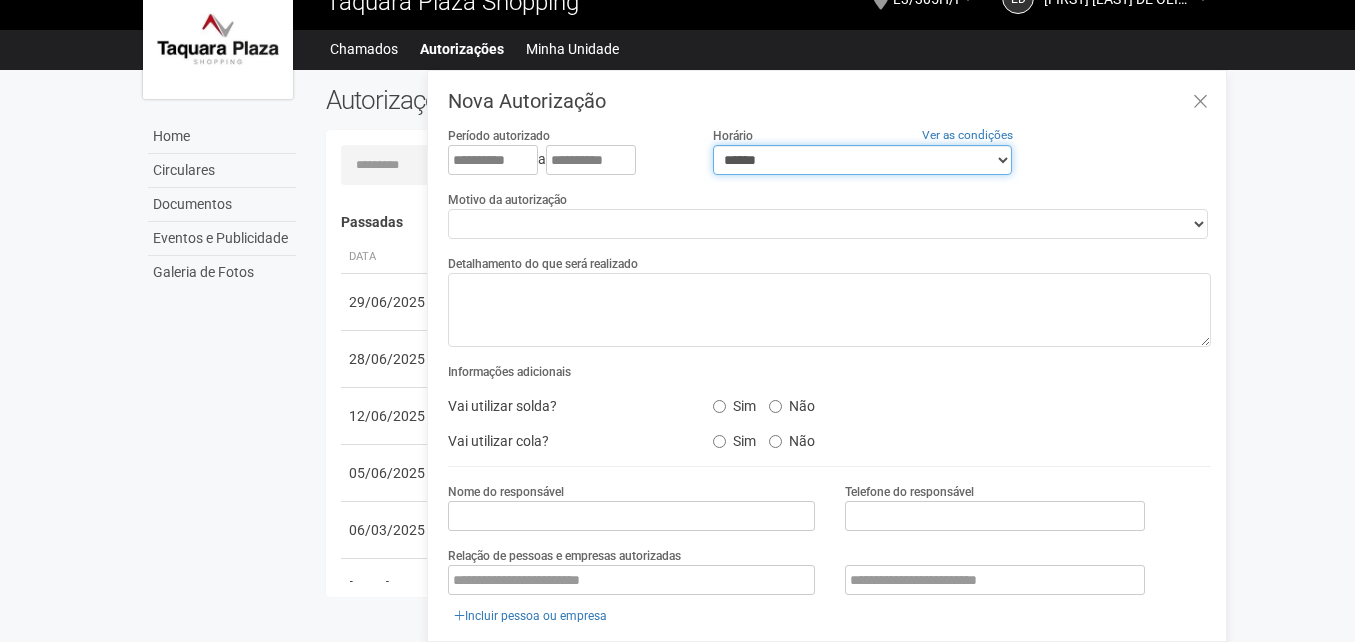 click on "**********" at bounding box center (862, 160) 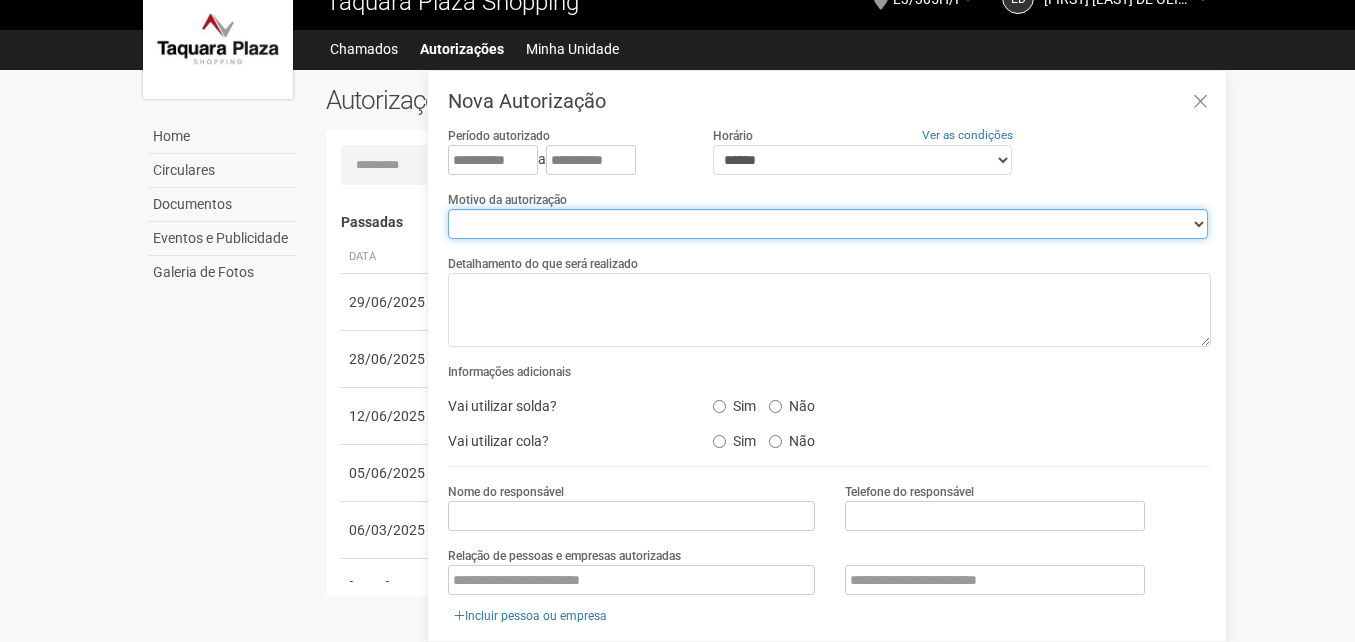 click on "**********" at bounding box center [828, 224] 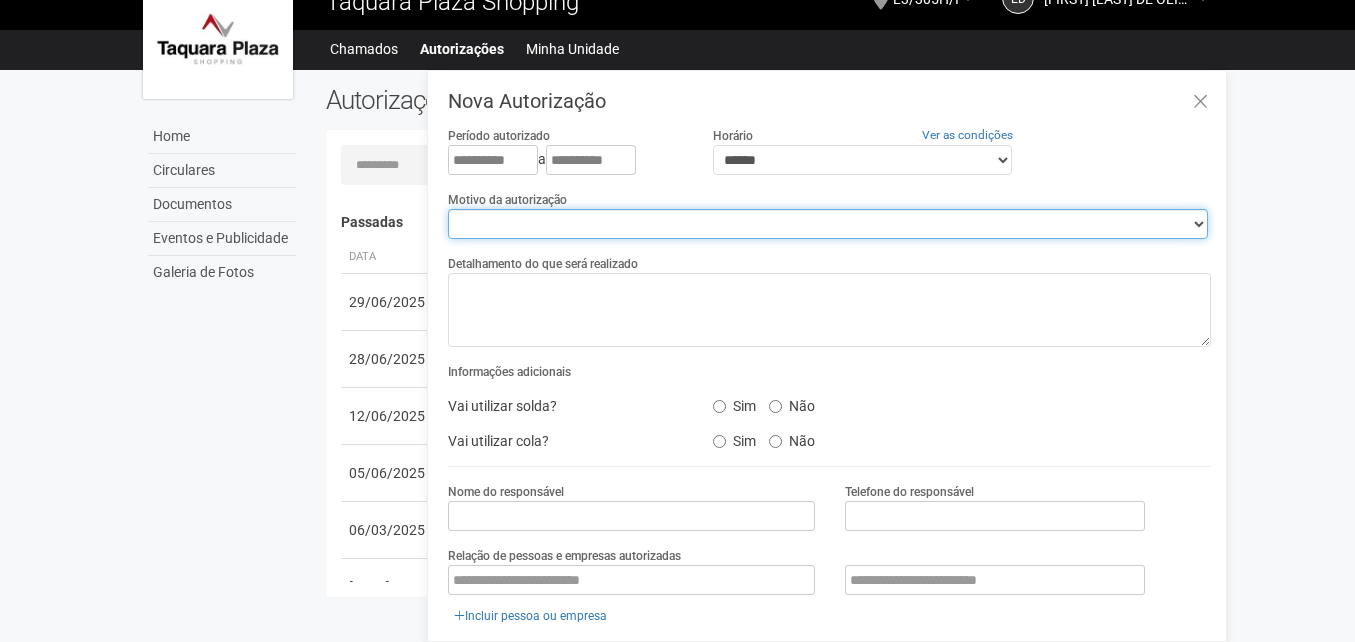 select on "*******" 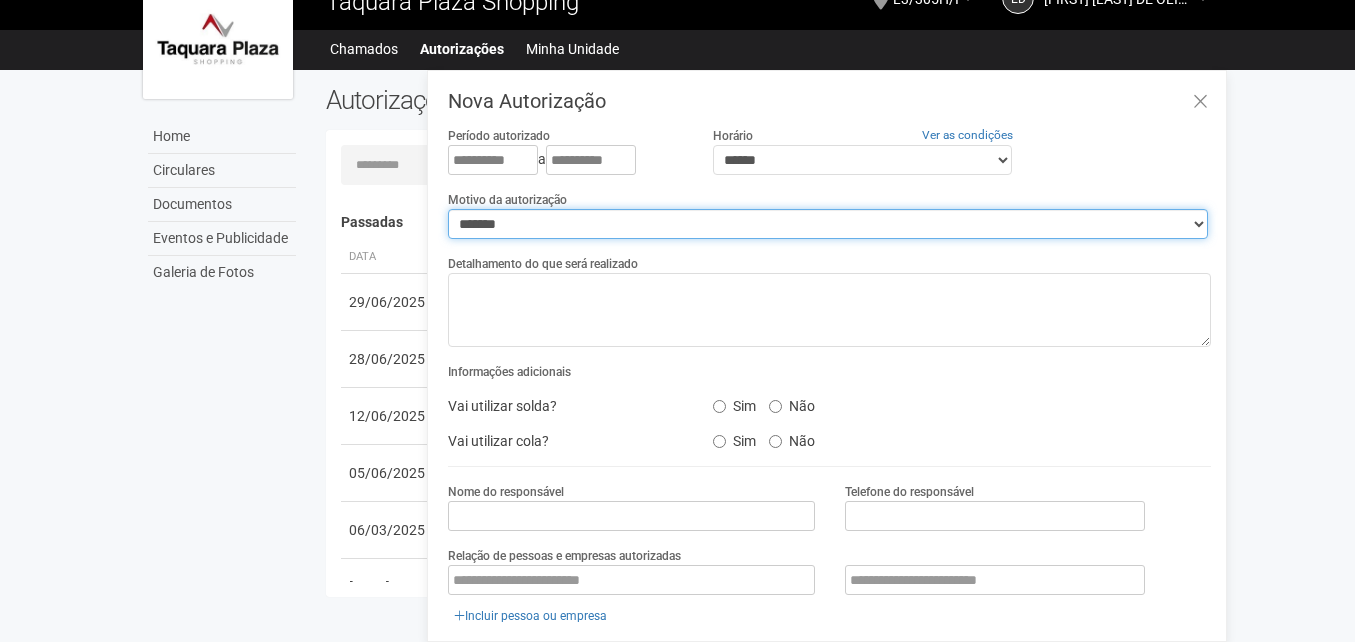 click on "**********" at bounding box center (828, 224) 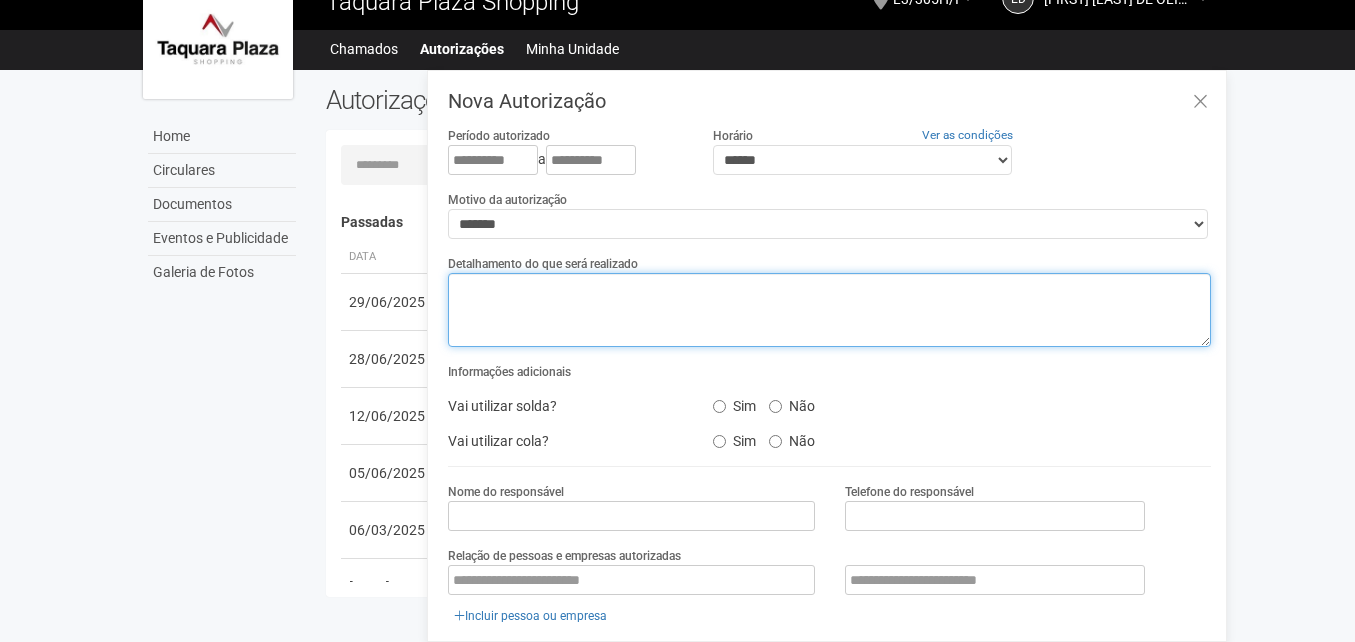 click at bounding box center [829, 310] 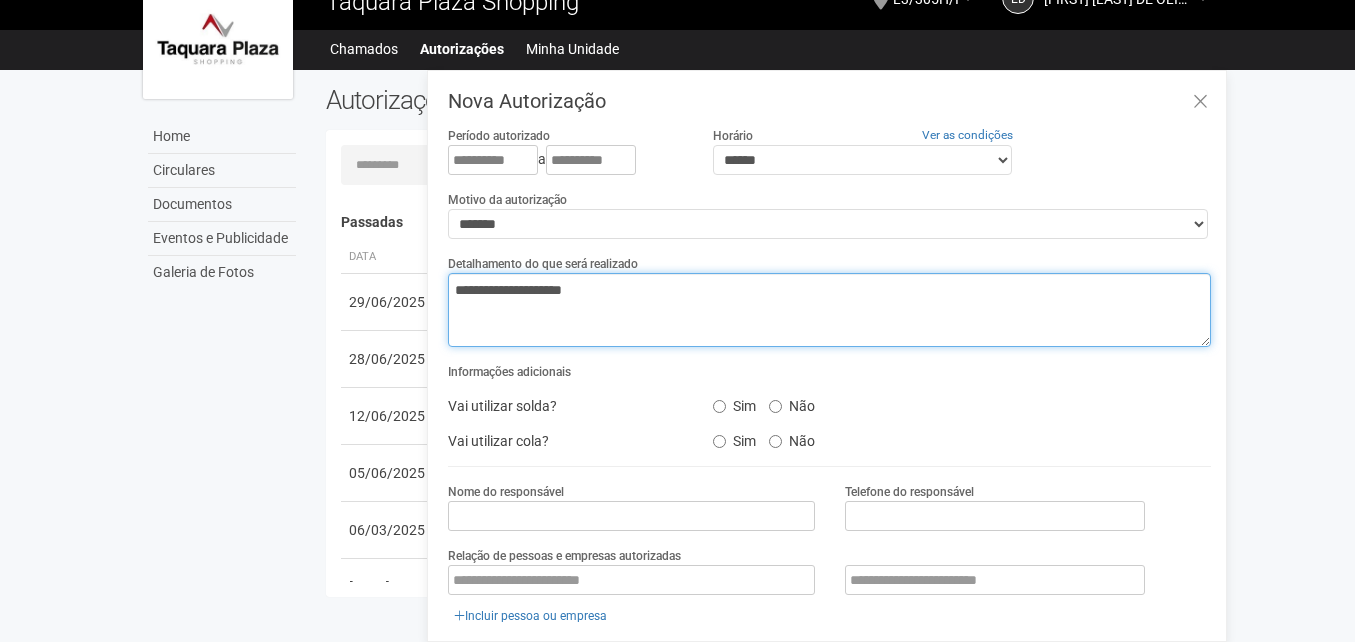 click on "**********" at bounding box center (829, 310) 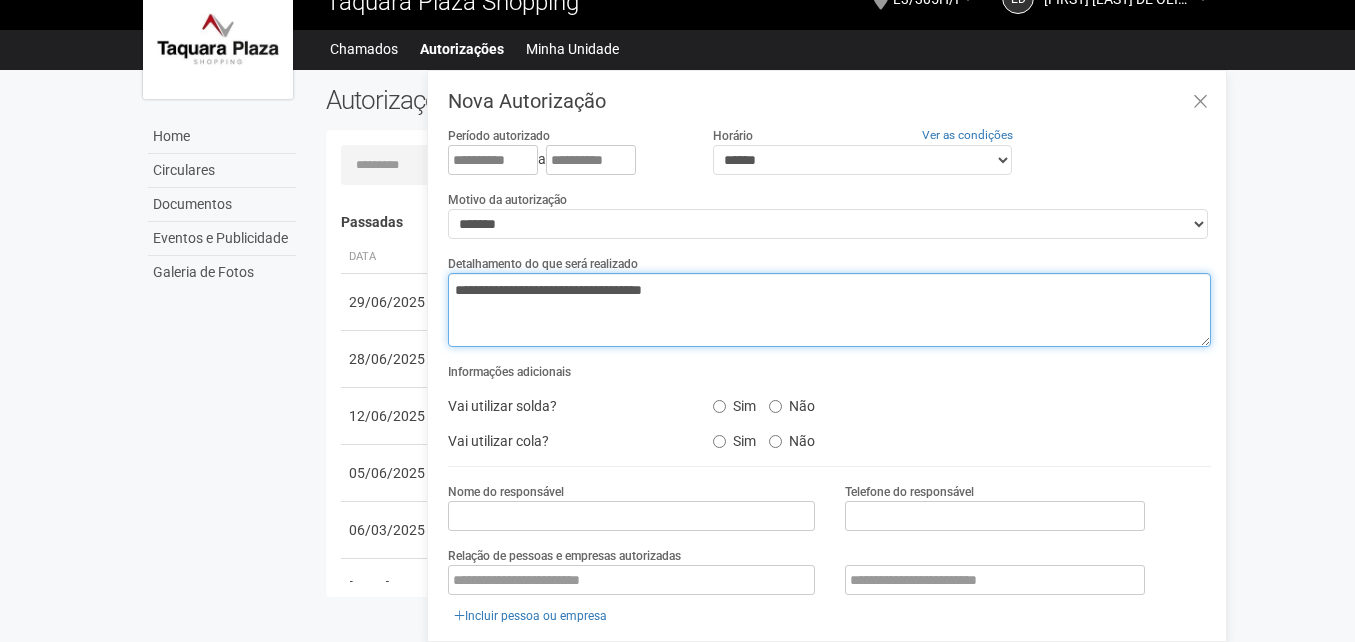 type on "**********" 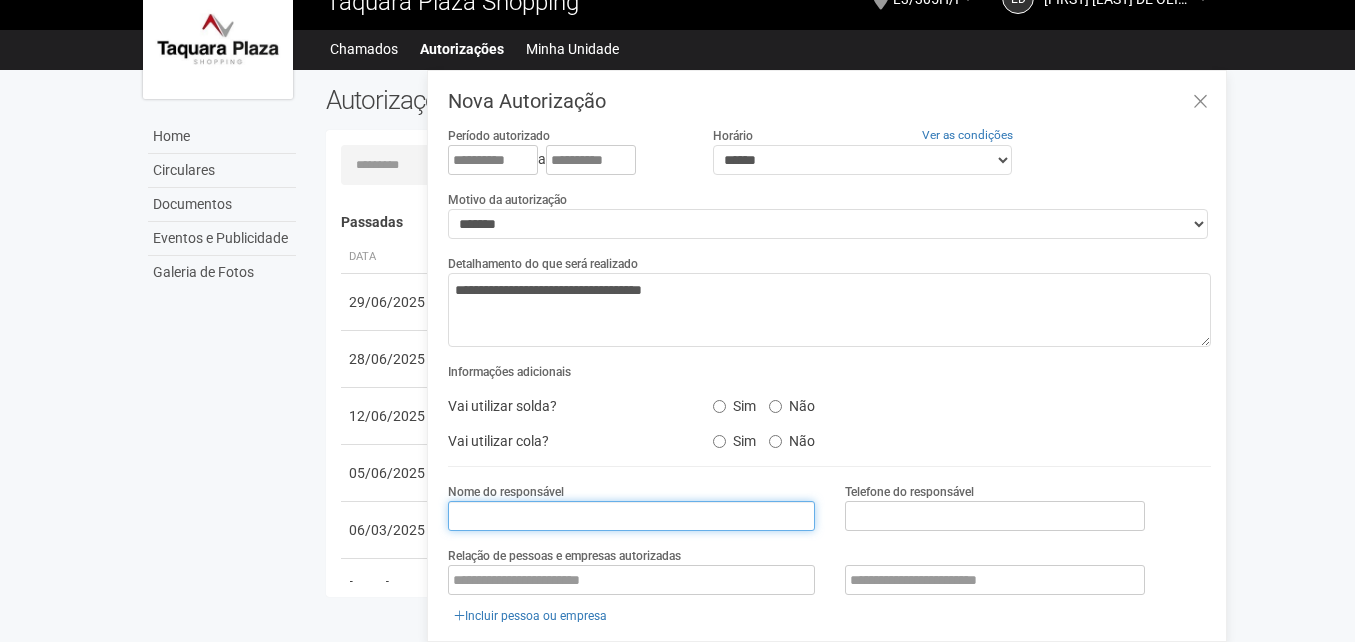 click at bounding box center (631, 516) 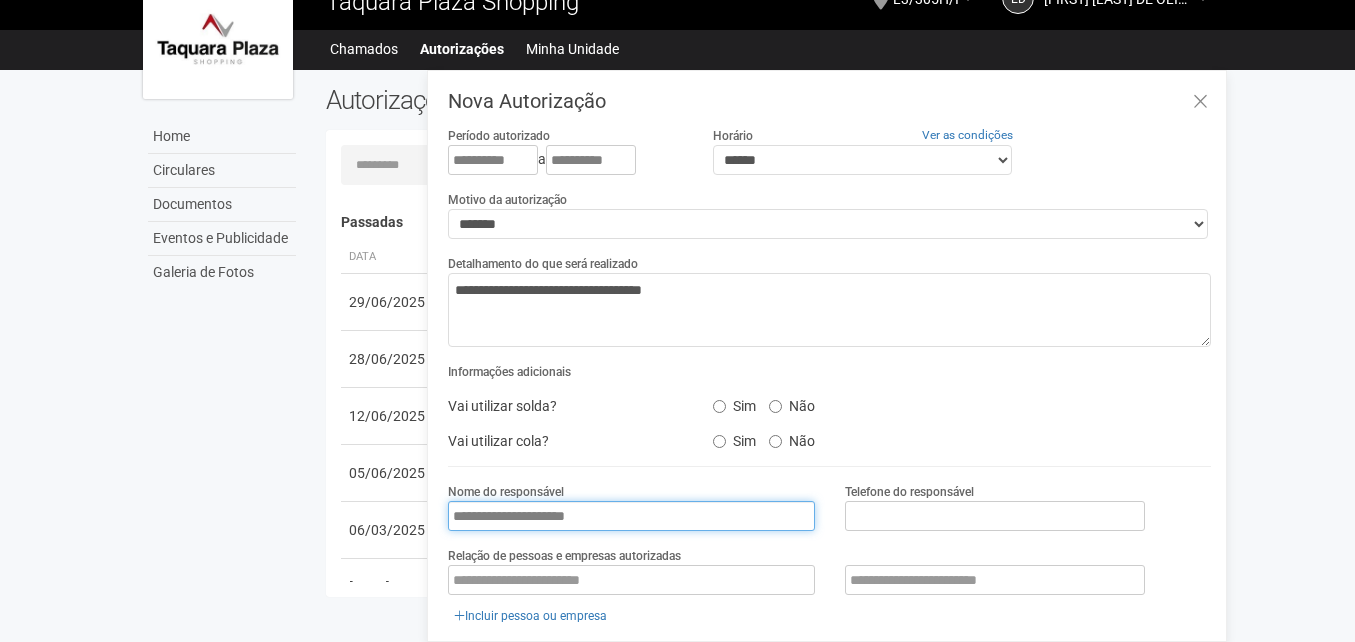 type on "**********" 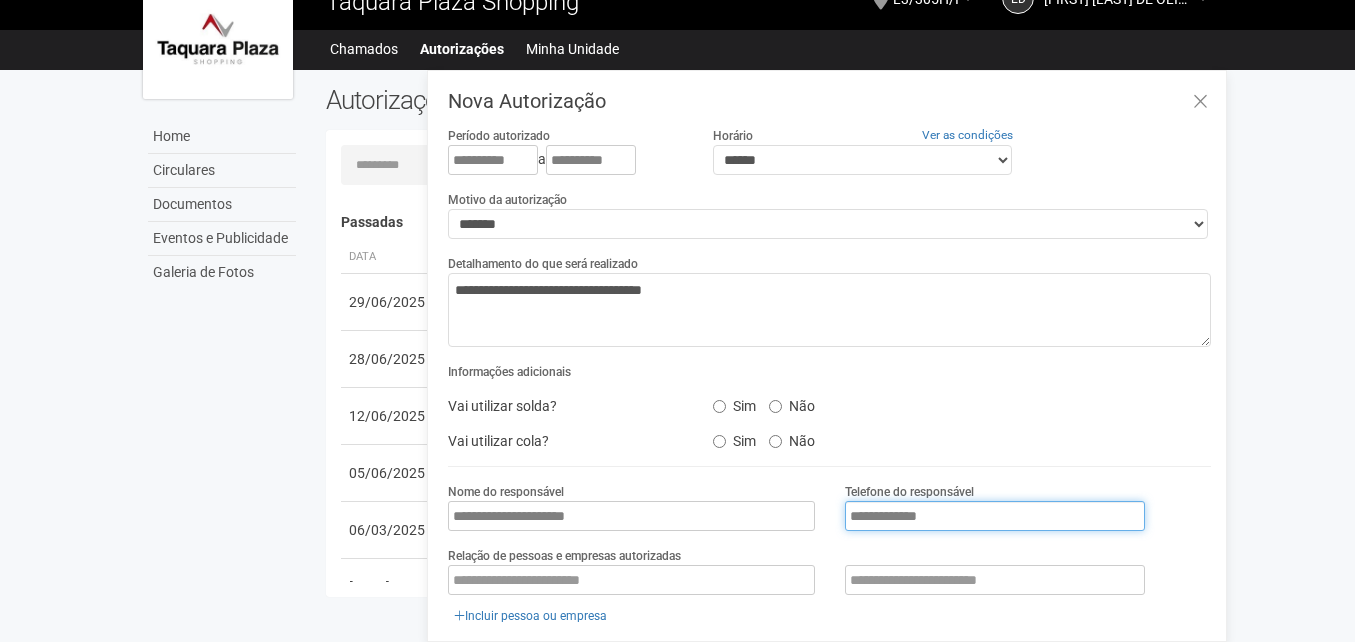 type on "**********" 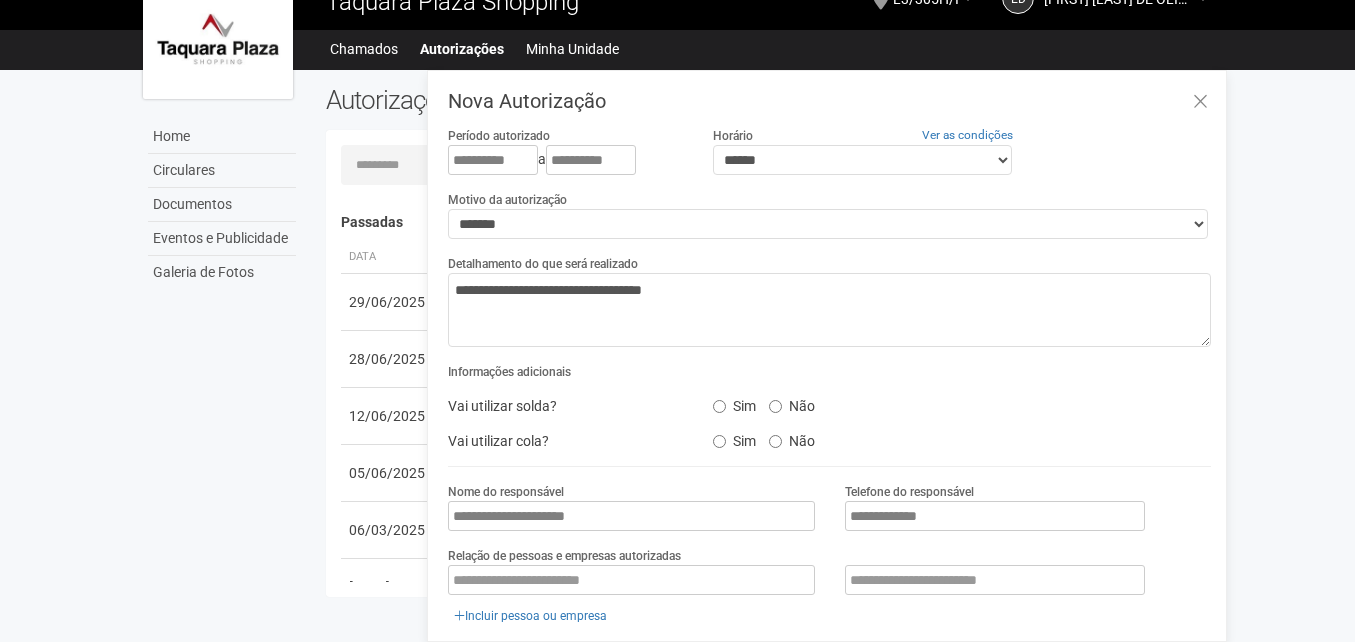click on "Aguarde...
Taquara Plaza Shopping
ED
[FIRST] DE OLIVEIRA DE FRANÇA
[FIRST] DE OLIVEIRA DE FRANÇA
[EMAIL]
Meu perfil
Alterar senha
Sair
L3/305H/I
Você está na unidade
L3/305H/I
Ir para a unidade
Home
Home
Circulares
Documentos
Eventos e Publicidade
Galeria de Fotos
Chamados
Autorizações
Minha Unidade
Meu Perfil" at bounding box center [677, 290] 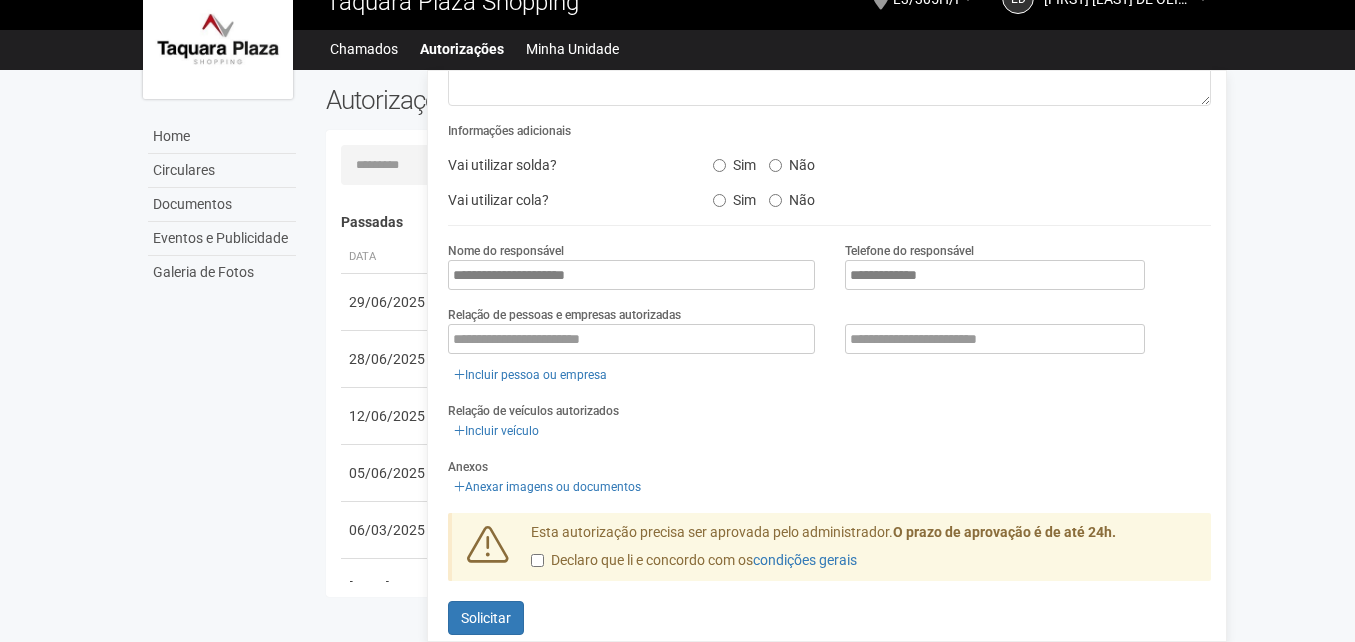 scroll, scrollTop: 241, scrollLeft: 0, axis: vertical 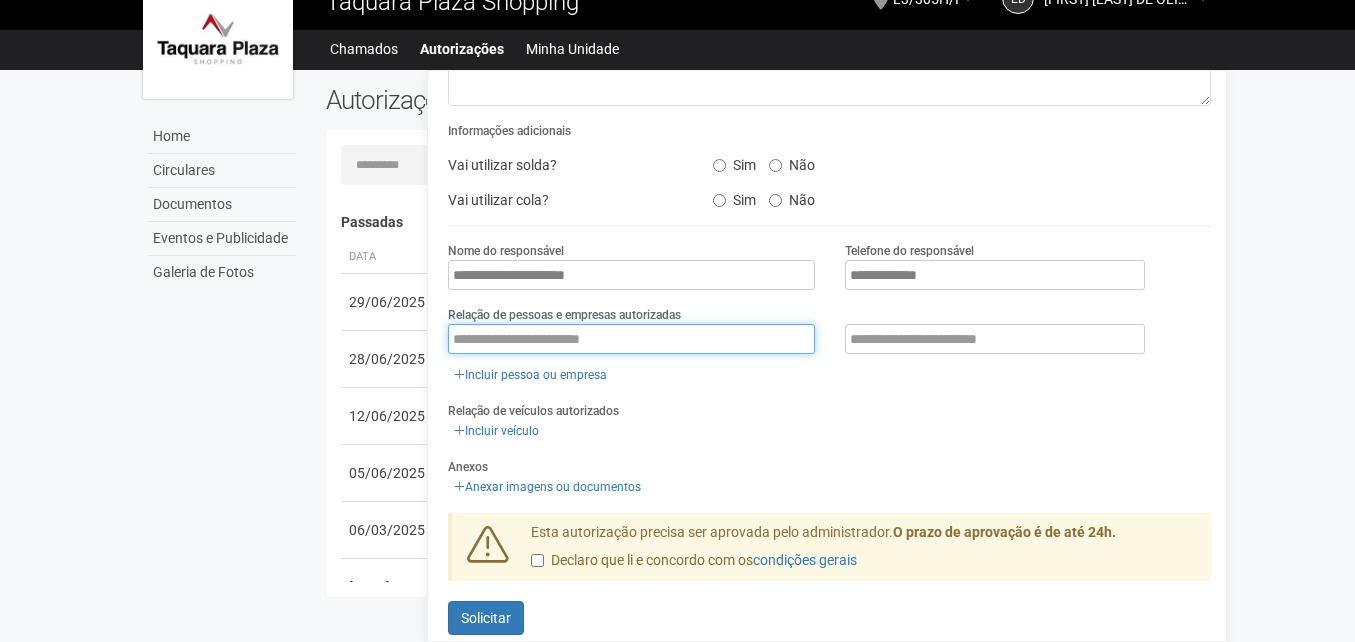 click at bounding box center (631, 339) 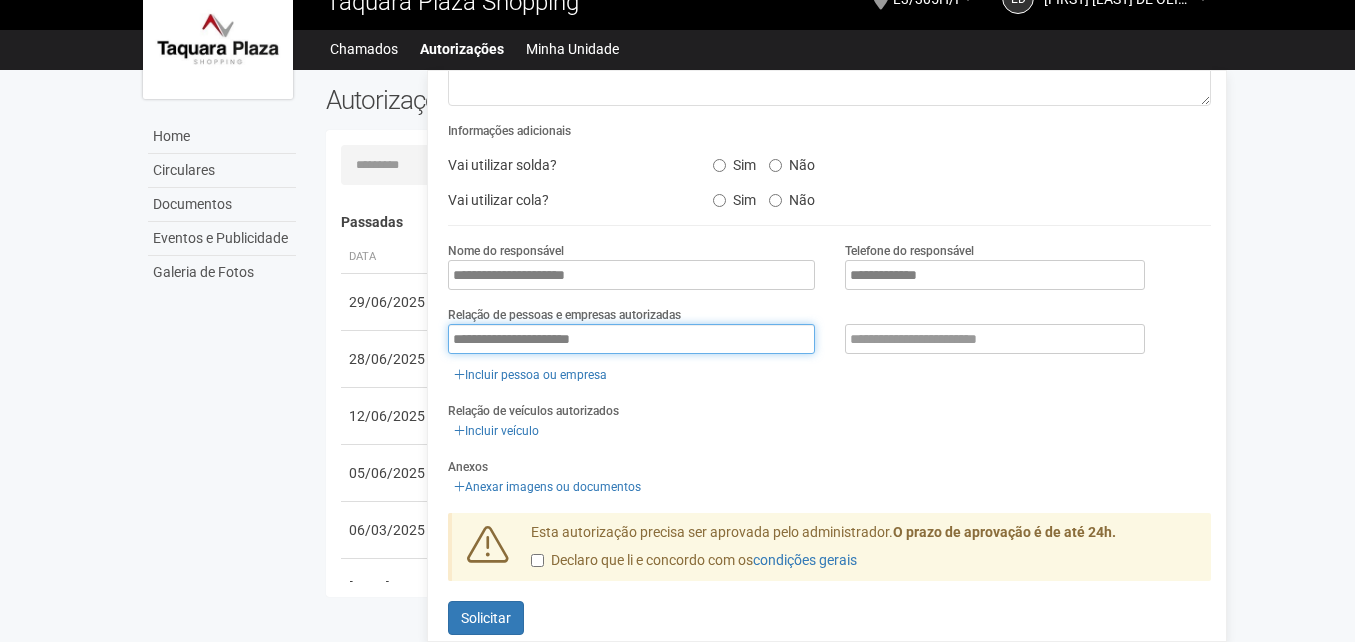type on "**********" 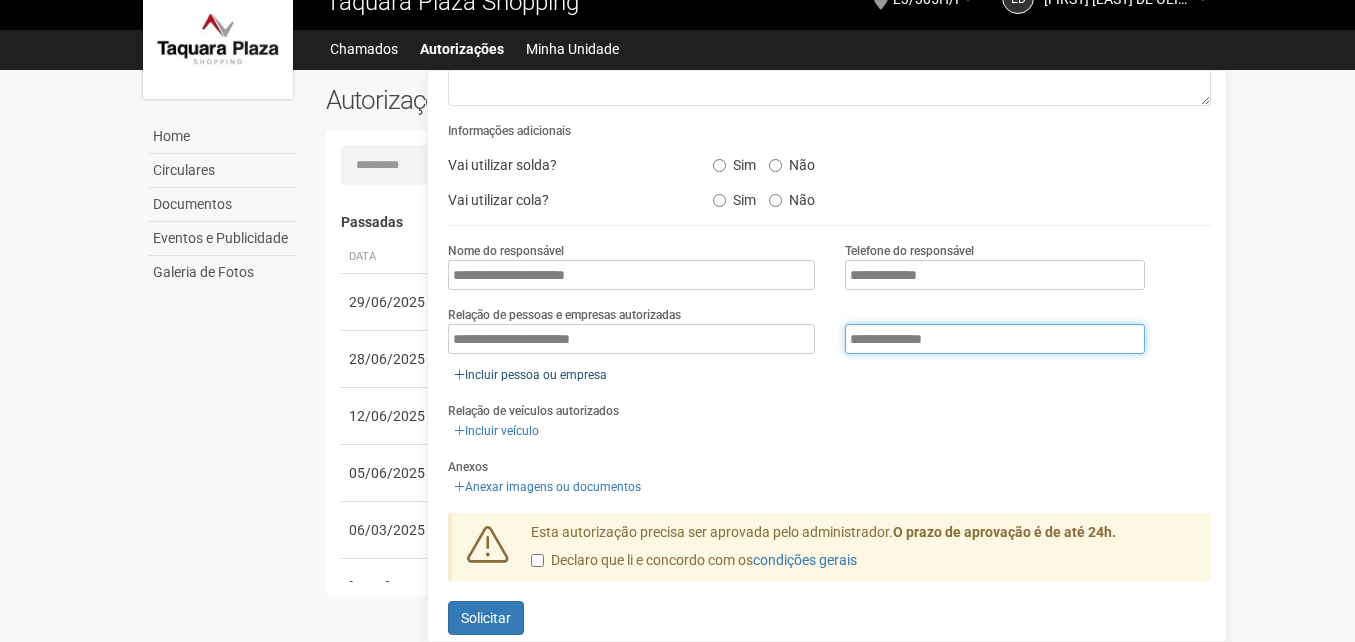 type on "**********" 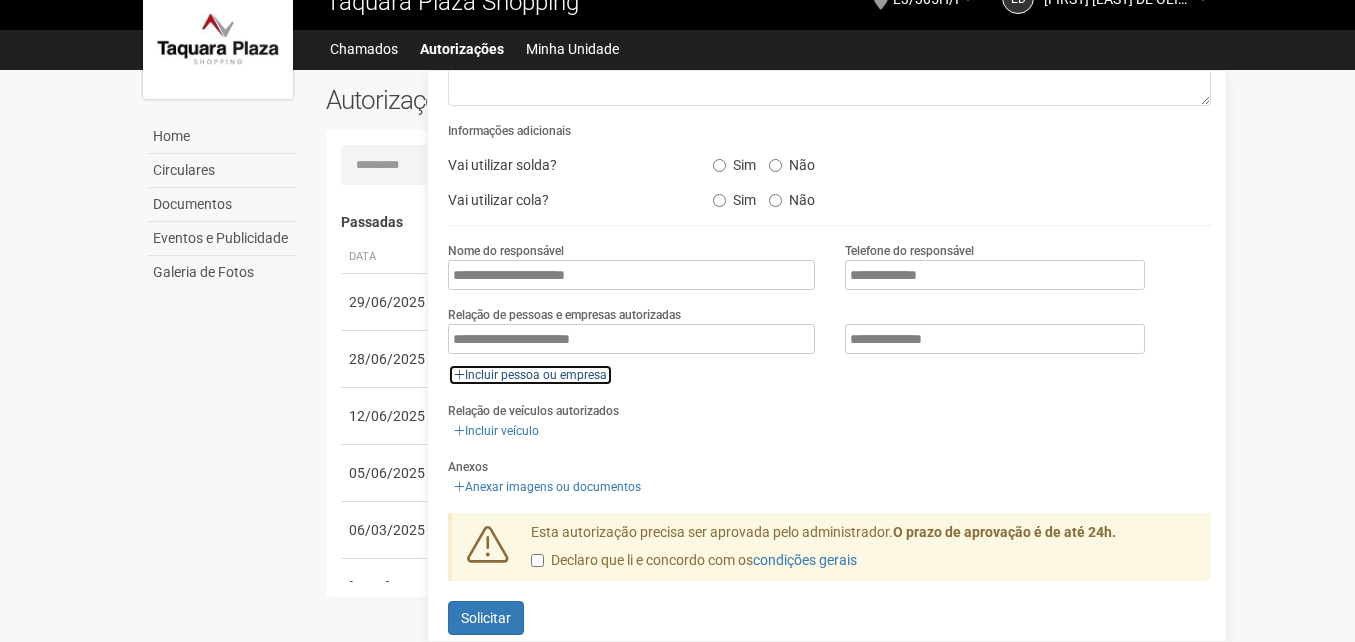 click on "Incluir pessoa ou empresa" at bounding box center (530, 375) 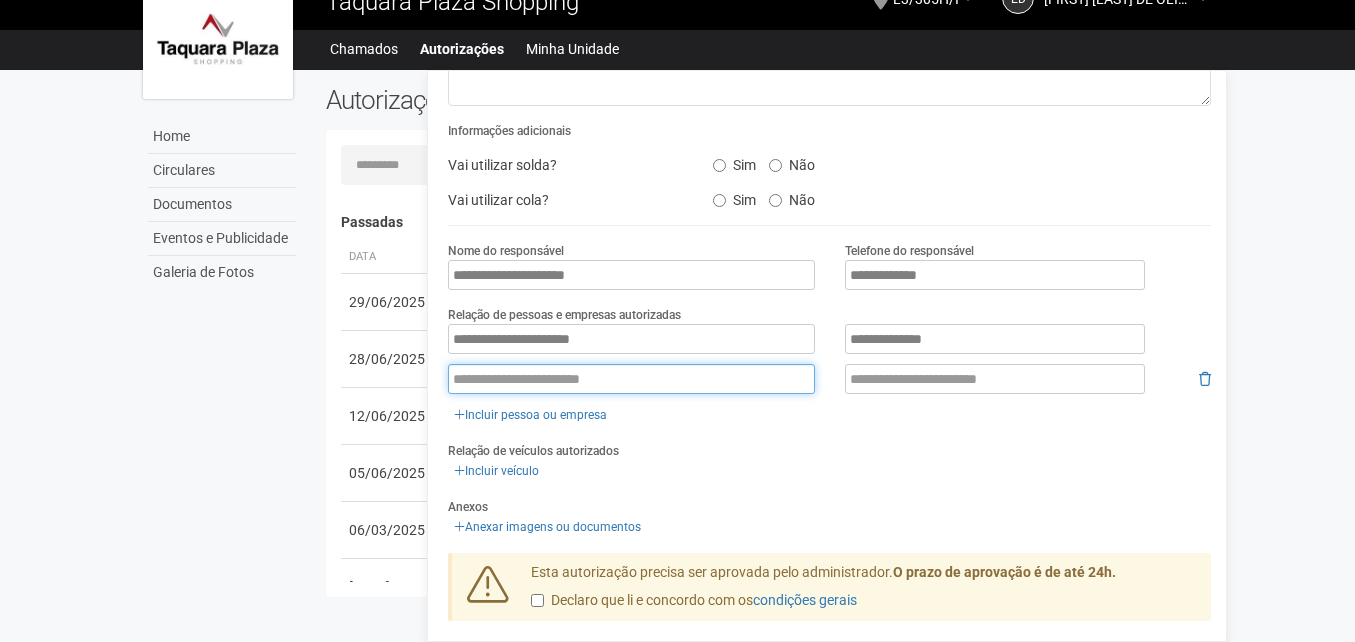 click at bounding box center [631, 379] 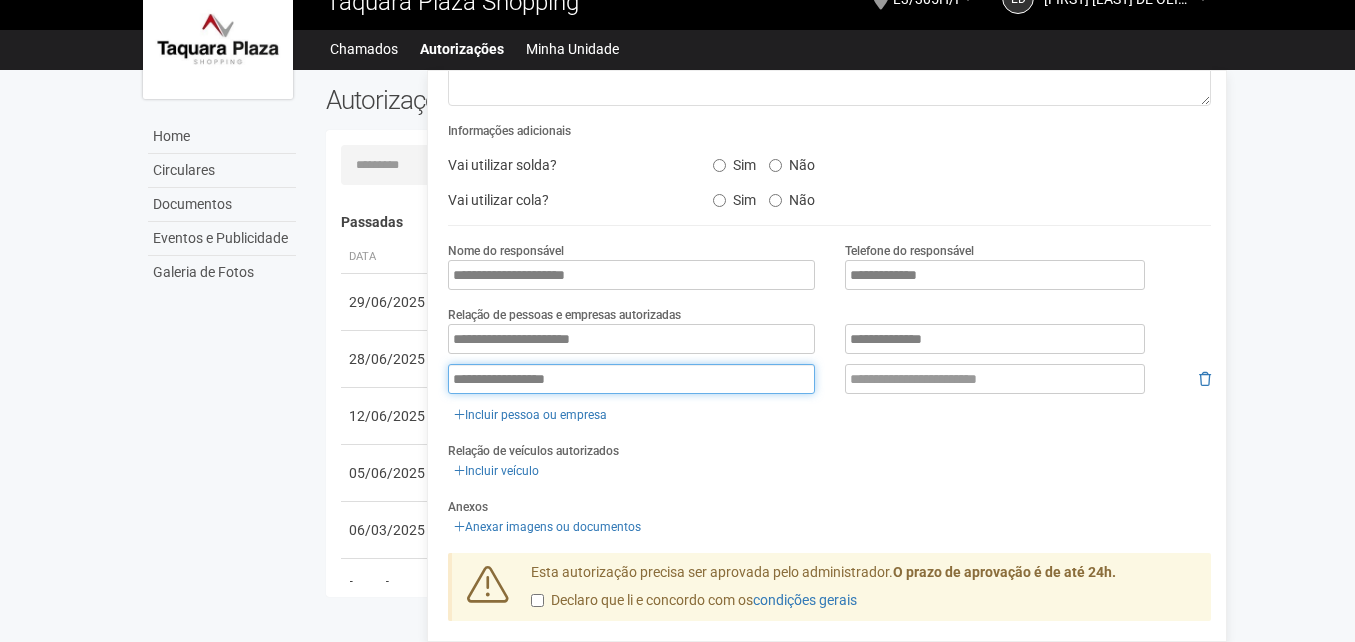 type on "**********" 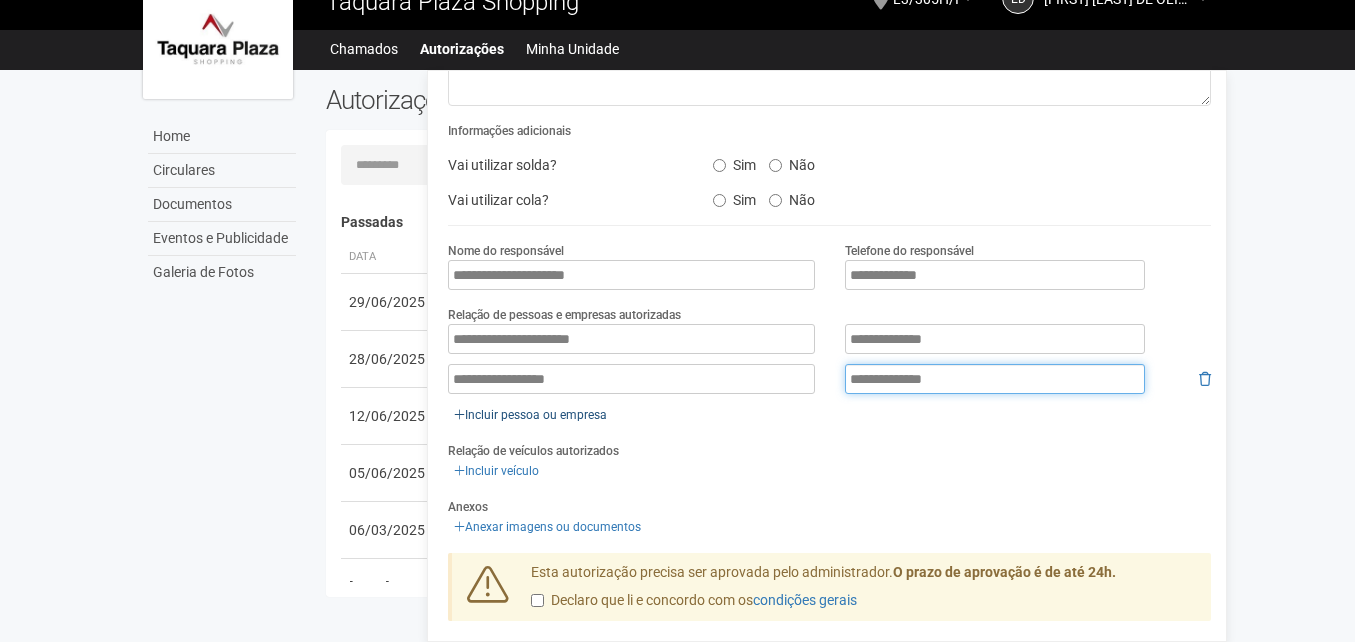 type on "**********" 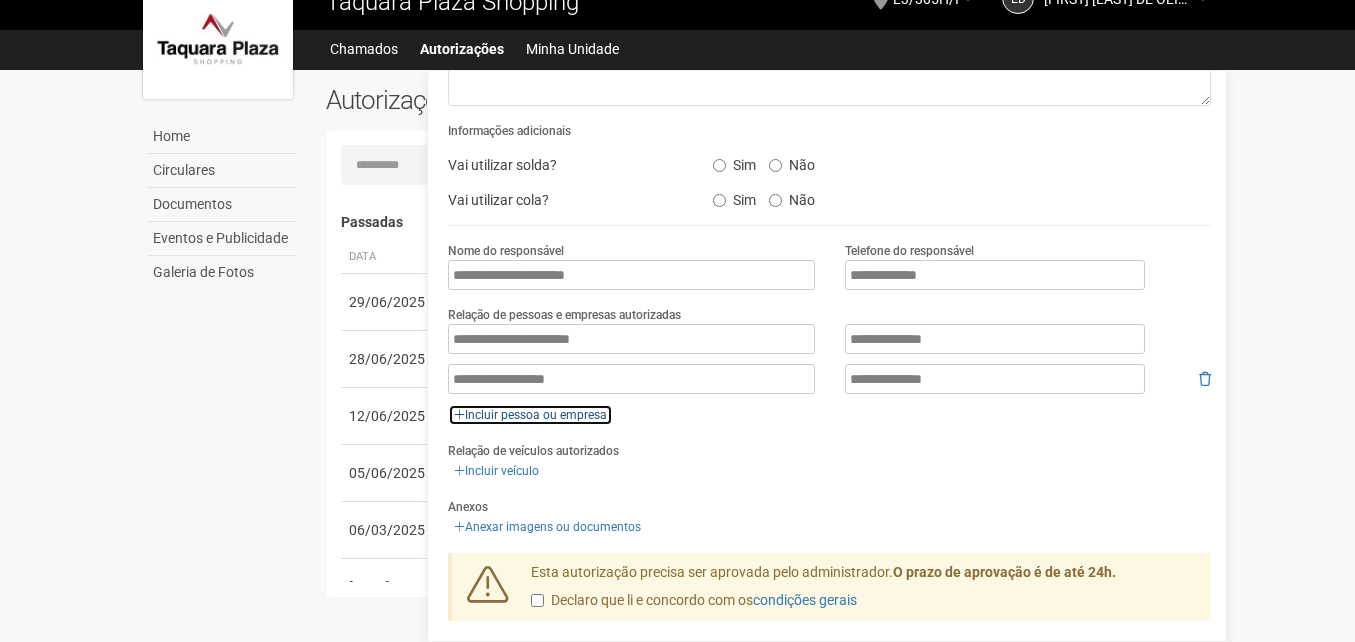 click on "Incluir pessoa ou empresa" at bounding box center [530, 415] 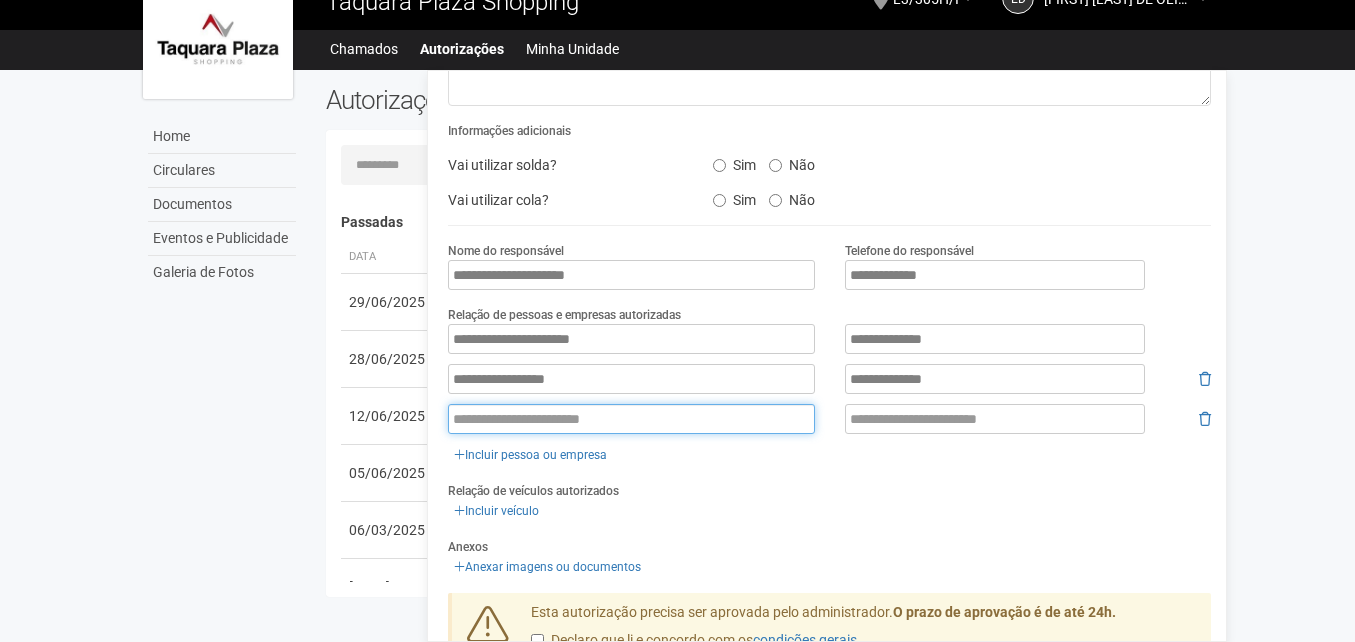 click at bounding box center [631, 419] 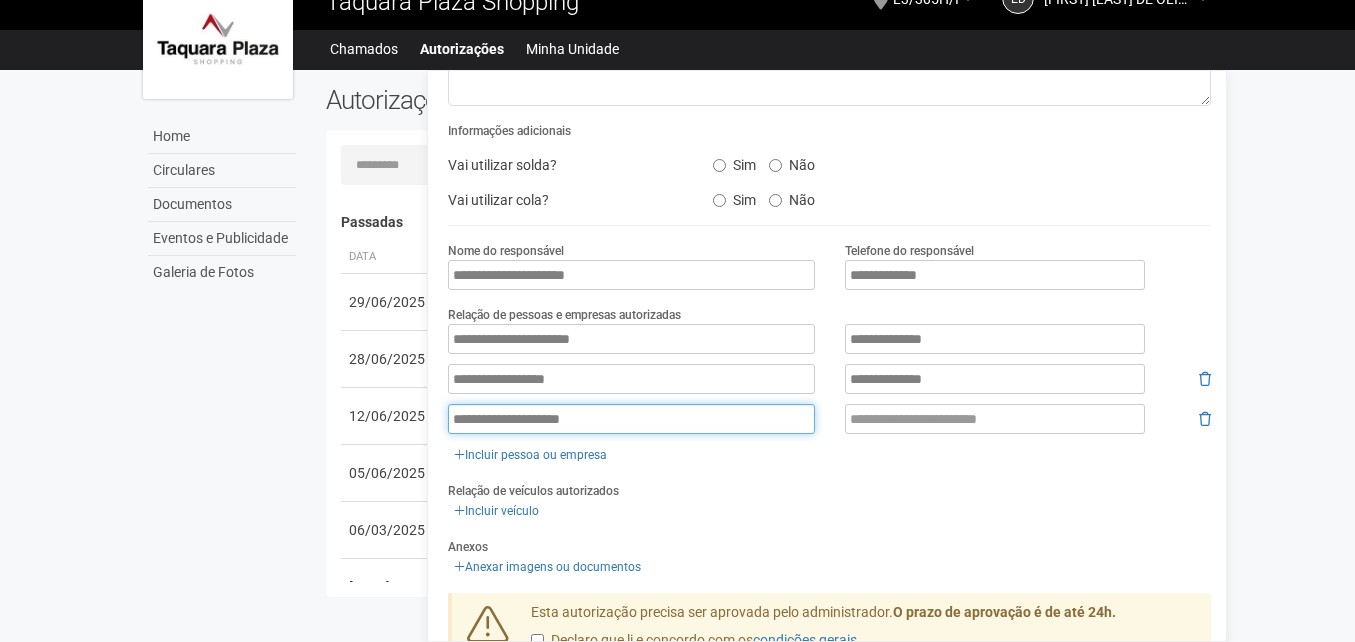 type on "**********" 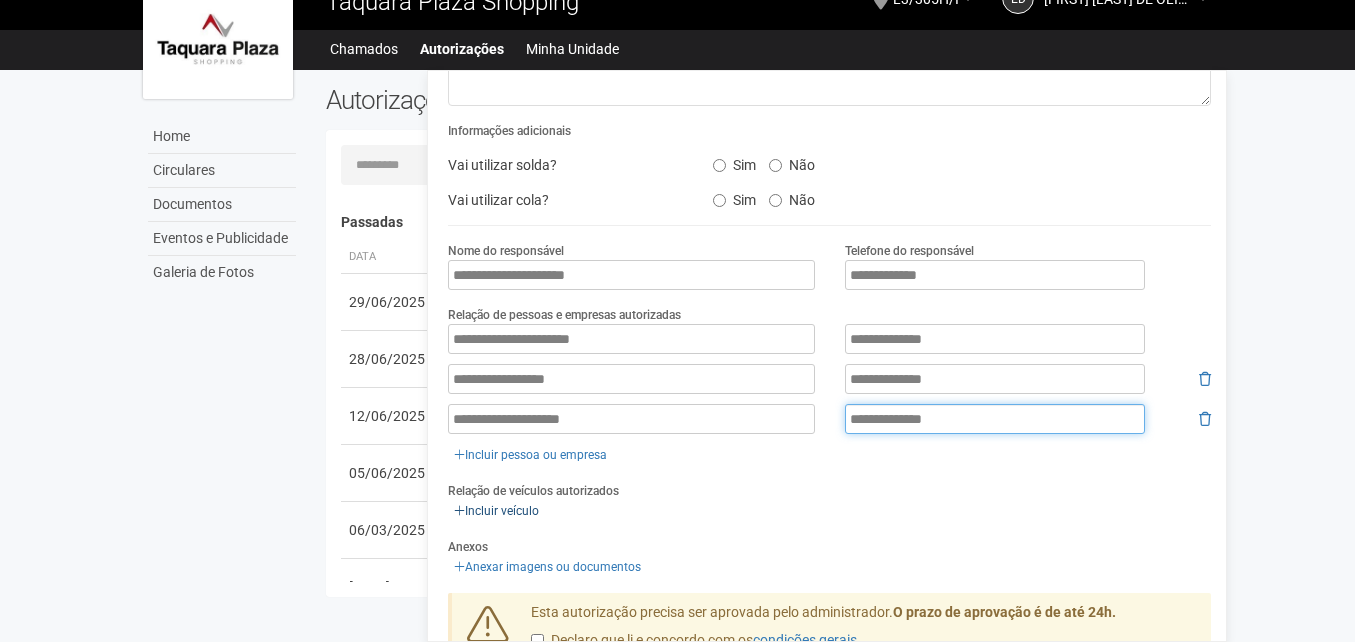 type on "**********" 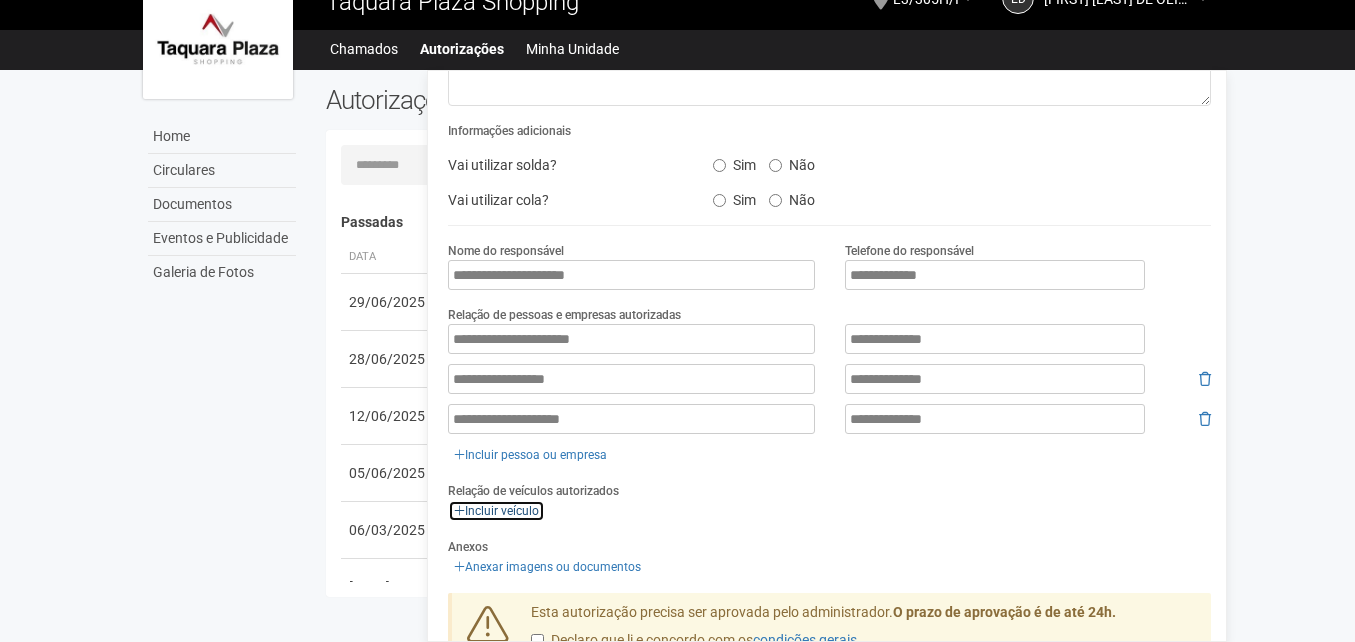 click on "Incluir veículo" at bounding box center (496, 511) 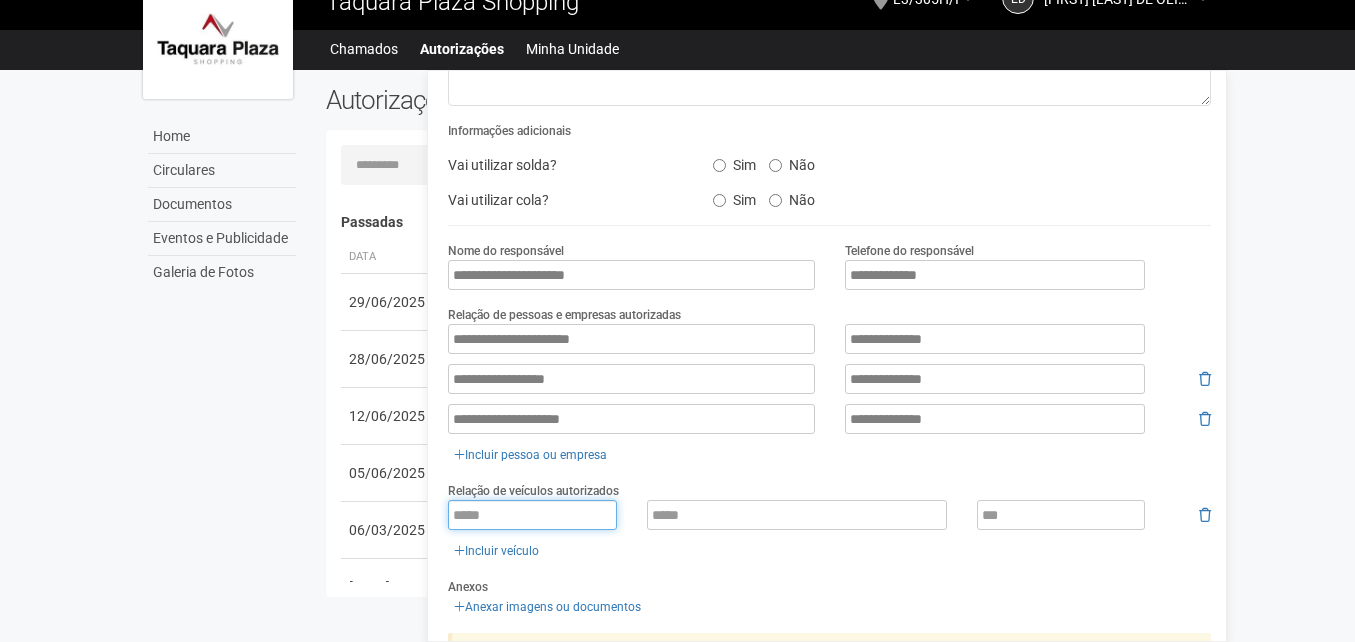 click at bounding box center (532, 515) 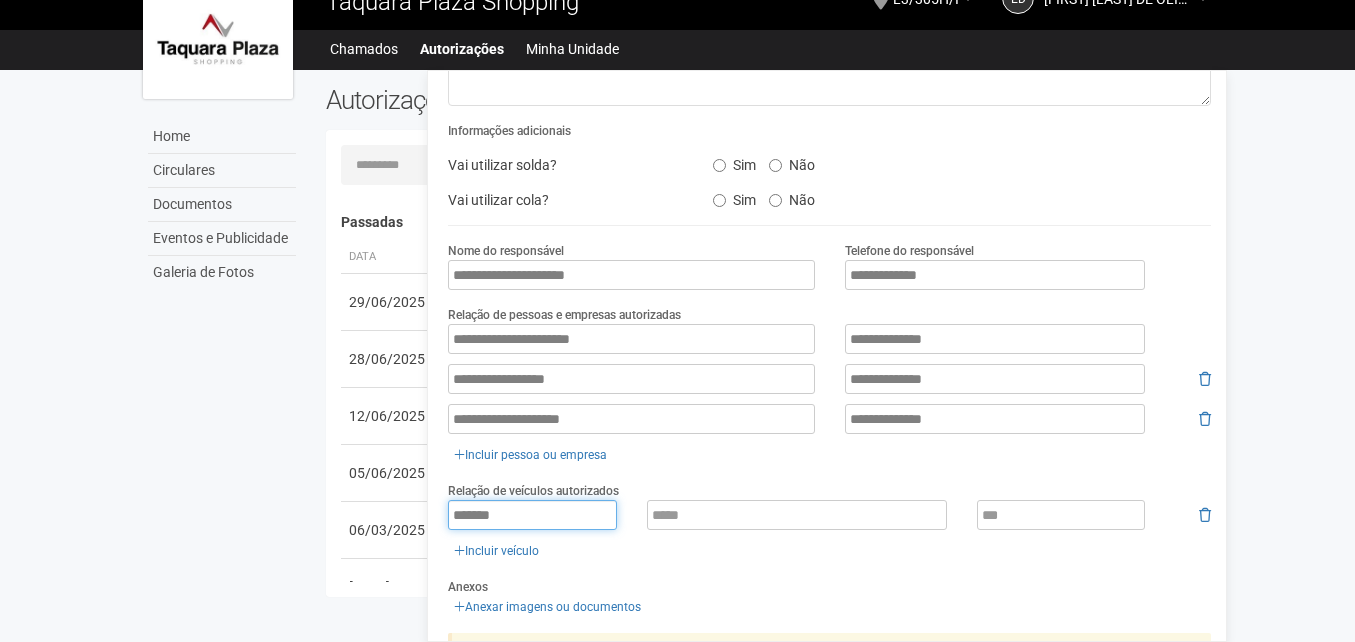 type on "*******" 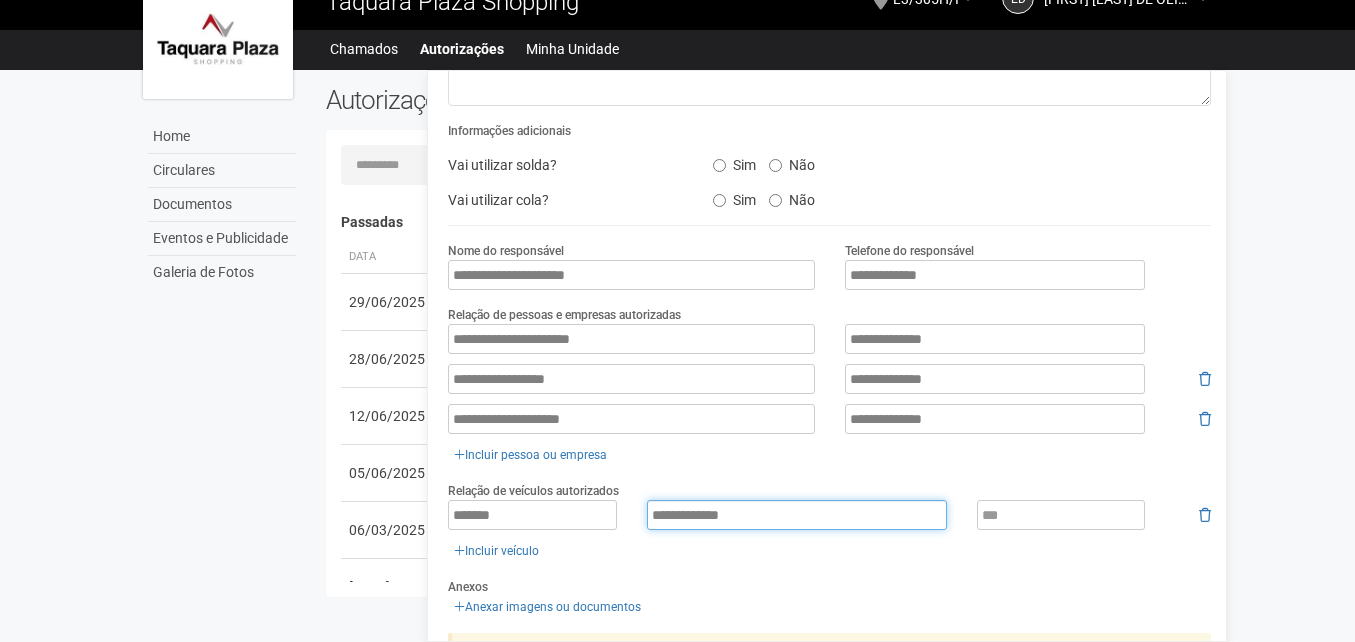 type on "**********" 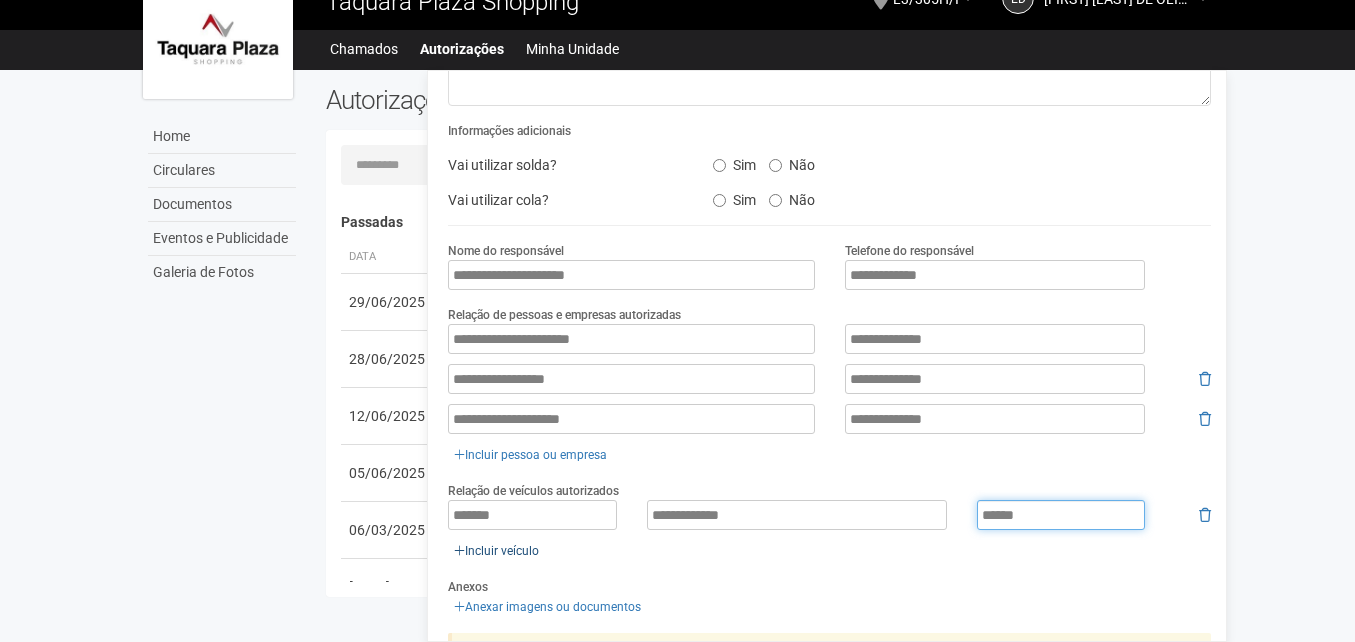 type on "******" 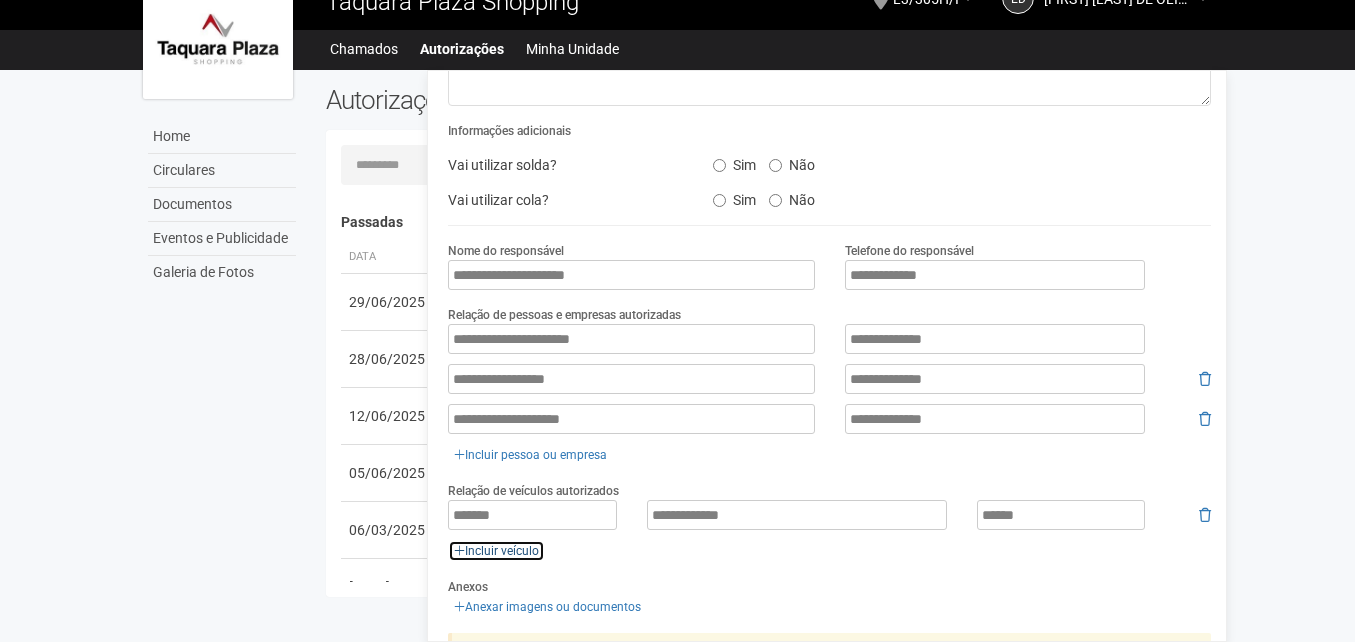 click on "Incluir veículo" at bounding box center (496, 551) 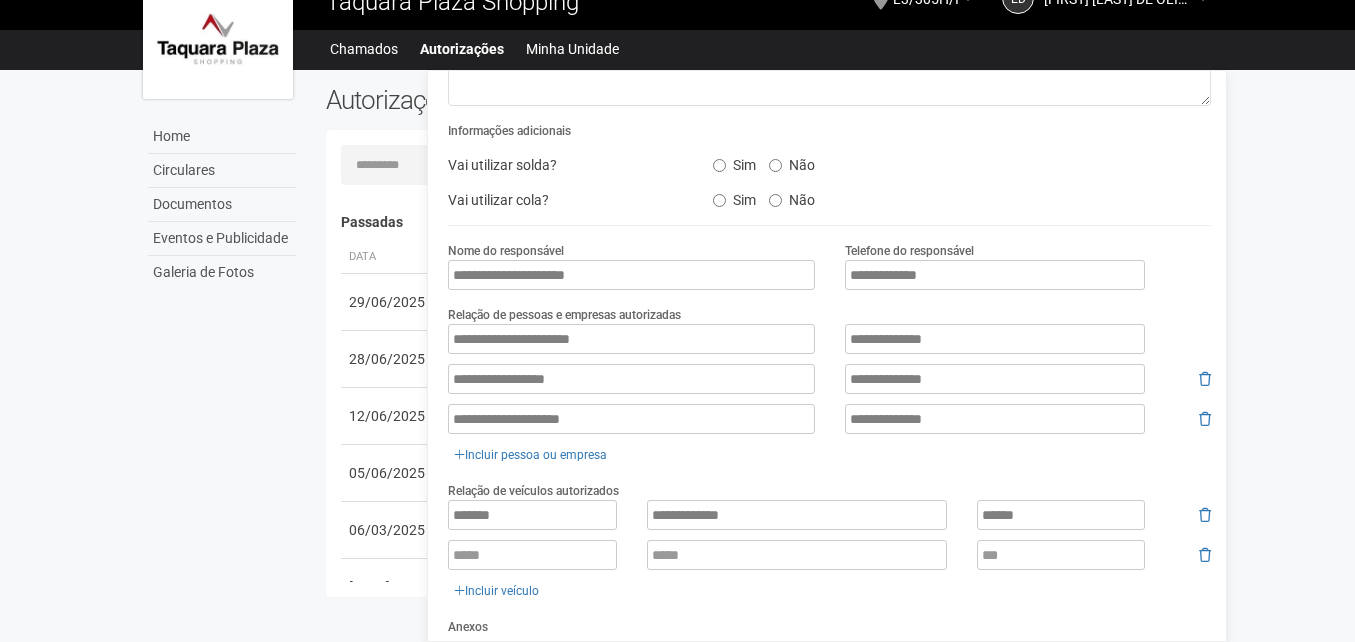click on "Aguarde...
Taquara Plaza Shopping
ED
[FIRST] DE OLIVEIRA DE FRANÇA
[FIRST] DE OLIVEIRA DE FRANÇA
[EMAIL]
Meu perfil
Alterar senha
Sair
L3/305H/I
Você está na unidade
L3/305H/I
Ir para a unidade
Home
Home
Circulares
Documentos
Eventos e Publicidade
Galeria de Fotos
Chamados
Autorizações
Minha Unidade
Meu Perfil" at bounding box center [677, 290] 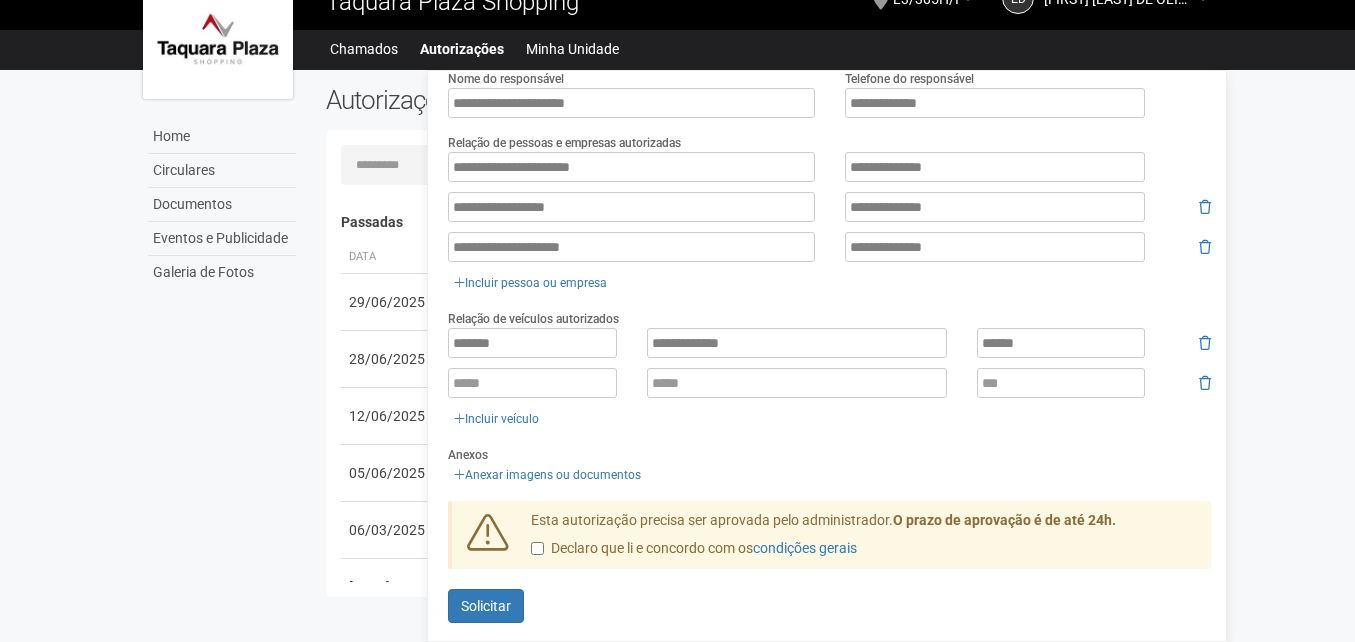 scroll, scrollTop: 420, scrollLeft: 0, axis: vertical 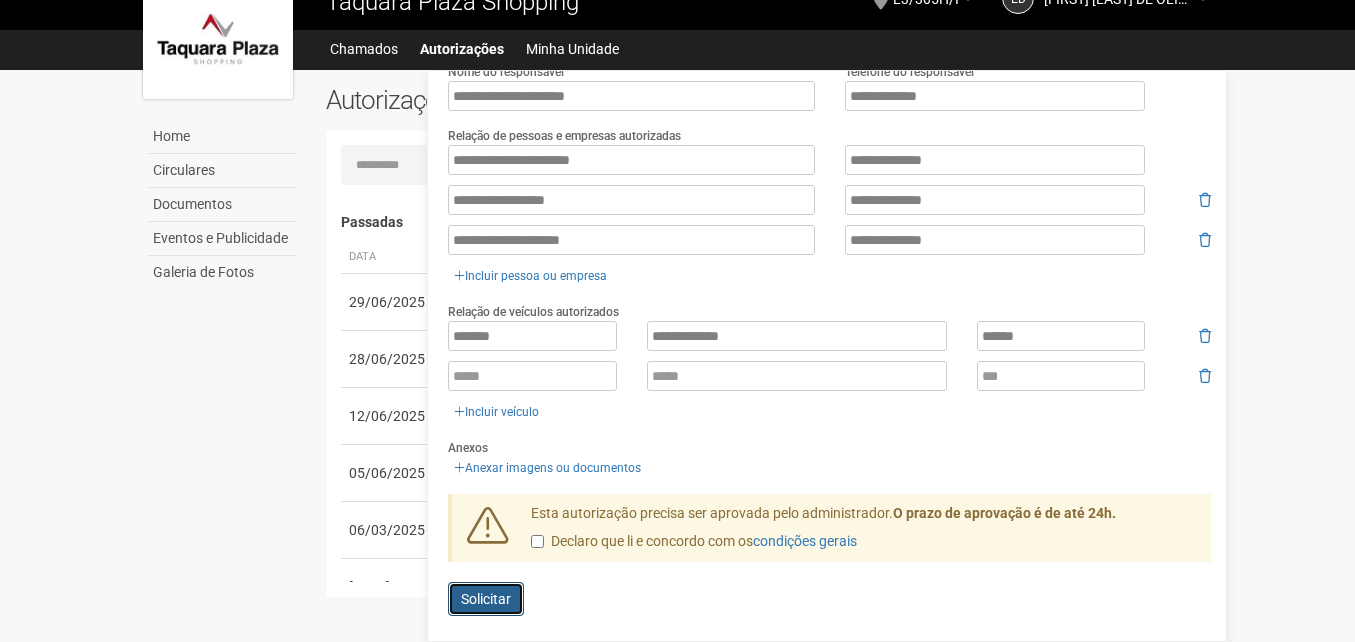 click on "Solicitar" at bounding box center (486, 599) 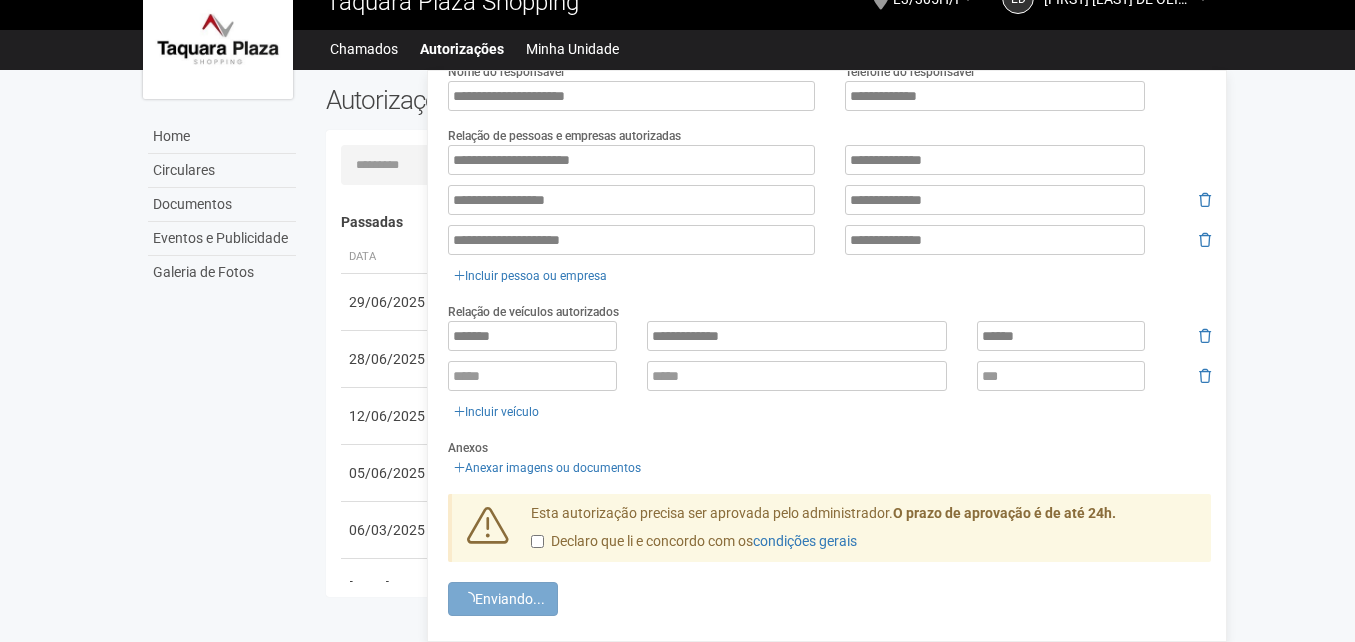 scroll, scrollTop: 0, scrollLeft: 0, axis: both 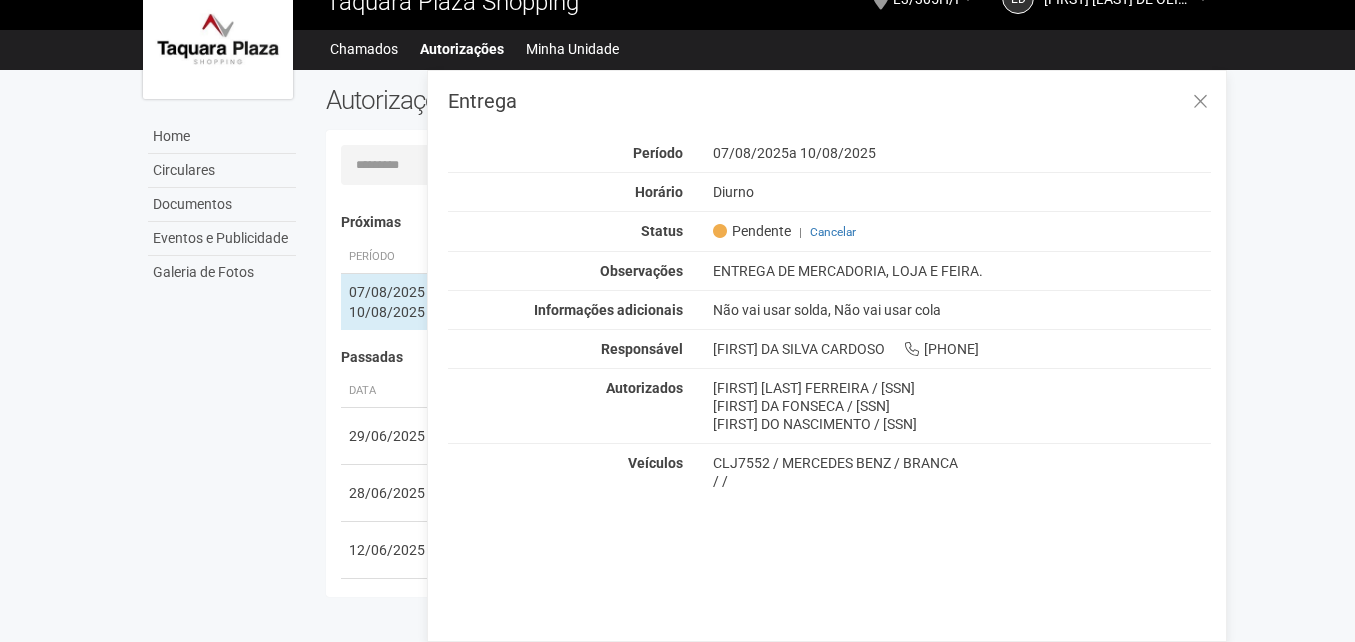 click on "CLJ7552 / MERCEDES BENZ / BRANCA" at bounding box center (962, 463) 